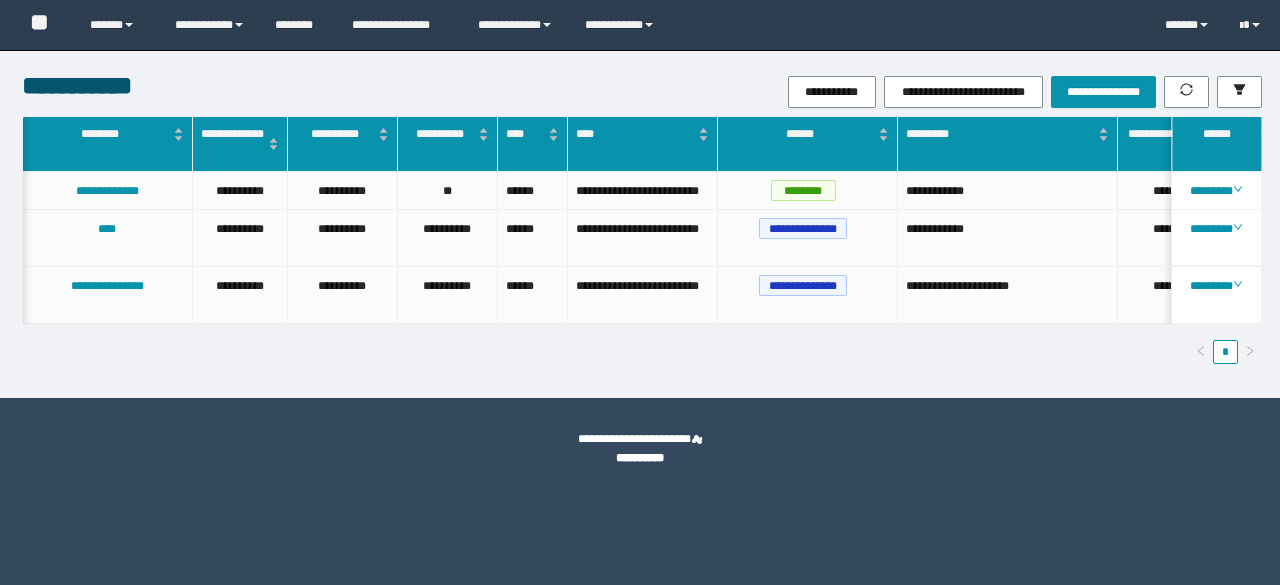 scroll, scrollTop: 0, scrollLeft: 0, axis: both 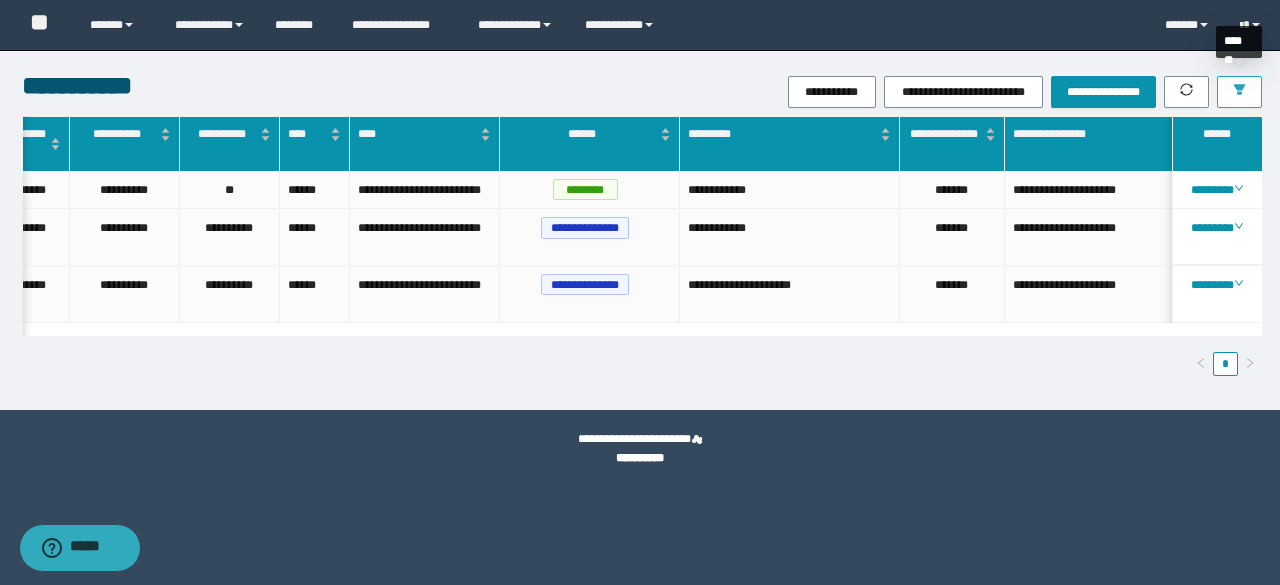 click 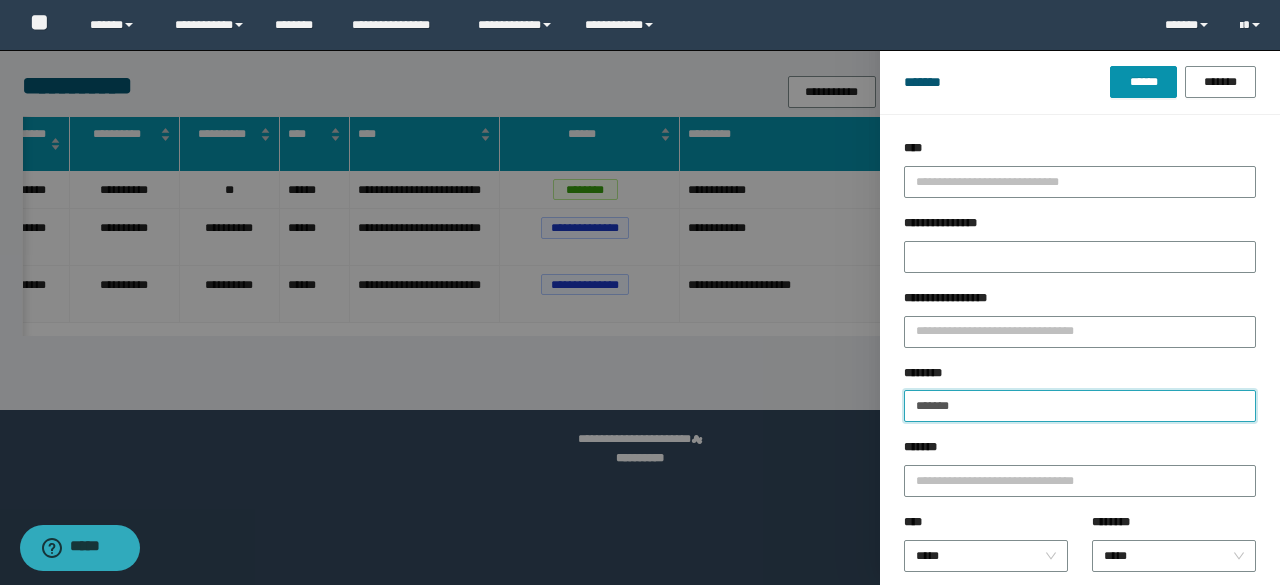 drag, startPoint x: 988, startPoint y: 403, endPoint x: 879, endPoint y: 395, distance: 109.29318 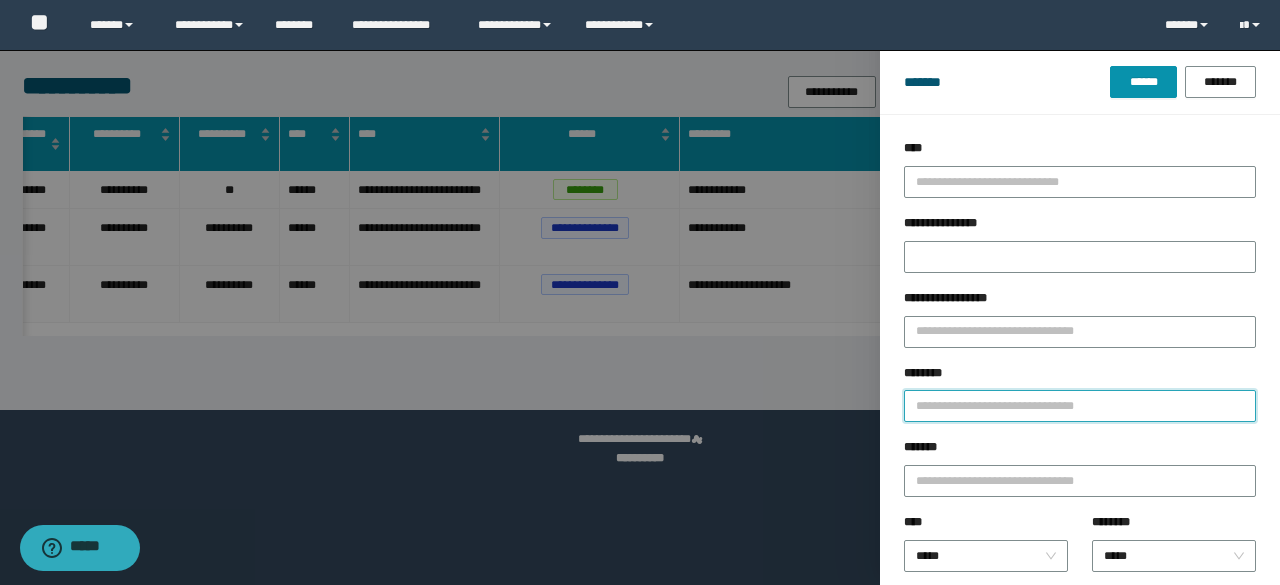 paste on "**********" 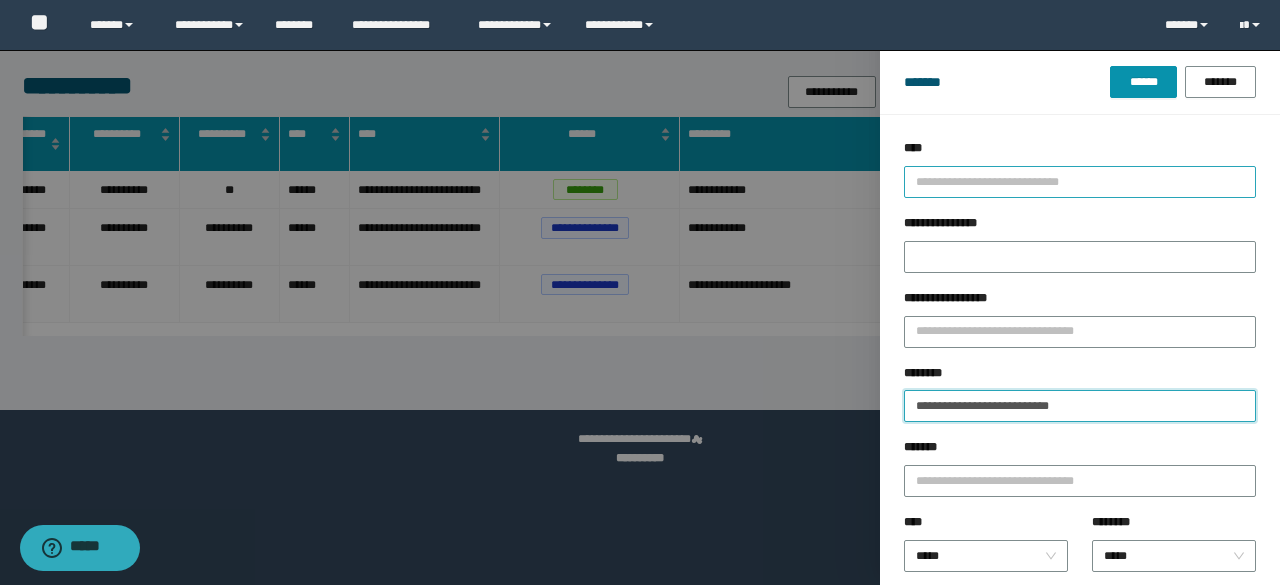 type on "**********" 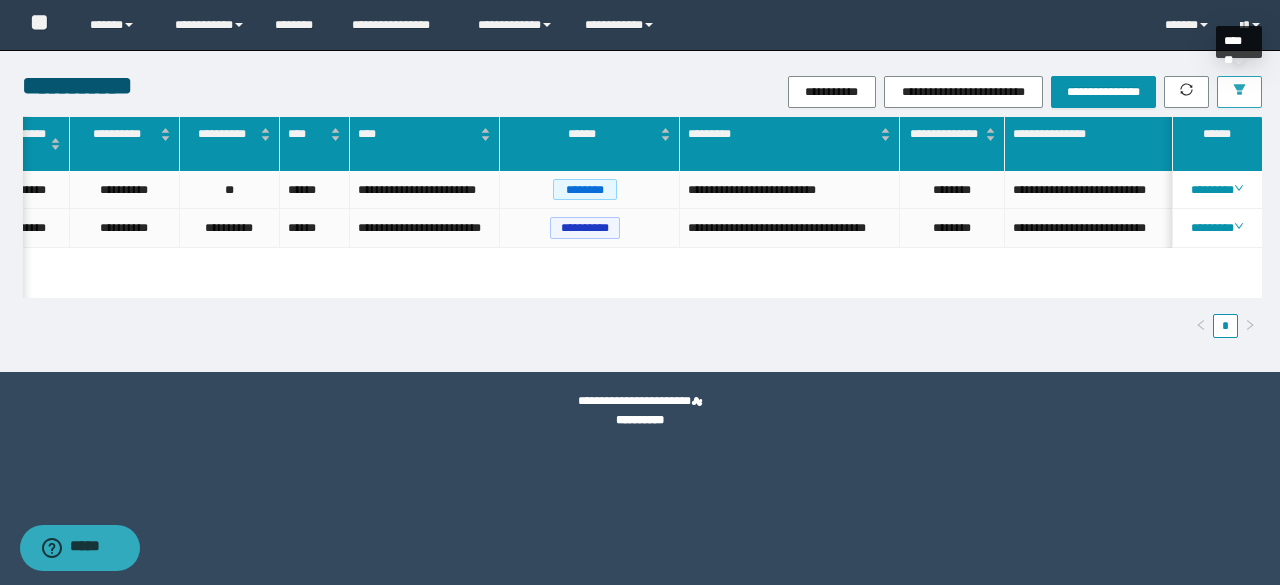 click at bounding box center [1239, 91] 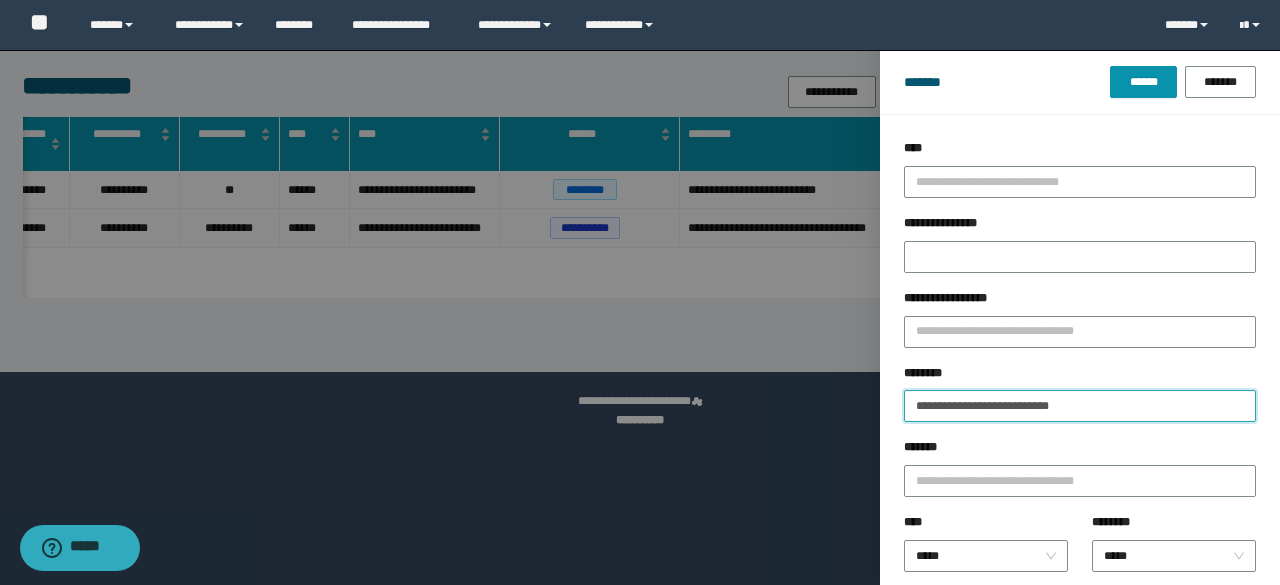 drag, startPoint x: 1116, startPoint y: 404, endPoint x: 876, endPoint y: 373, distance: 241.9938 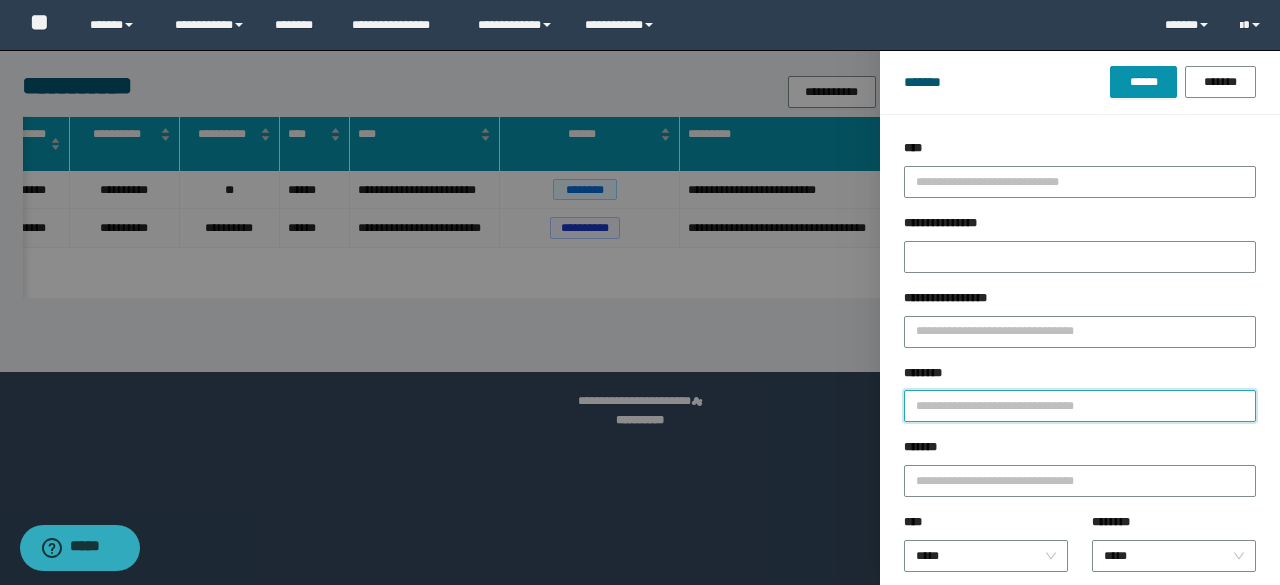 paste on "**********" 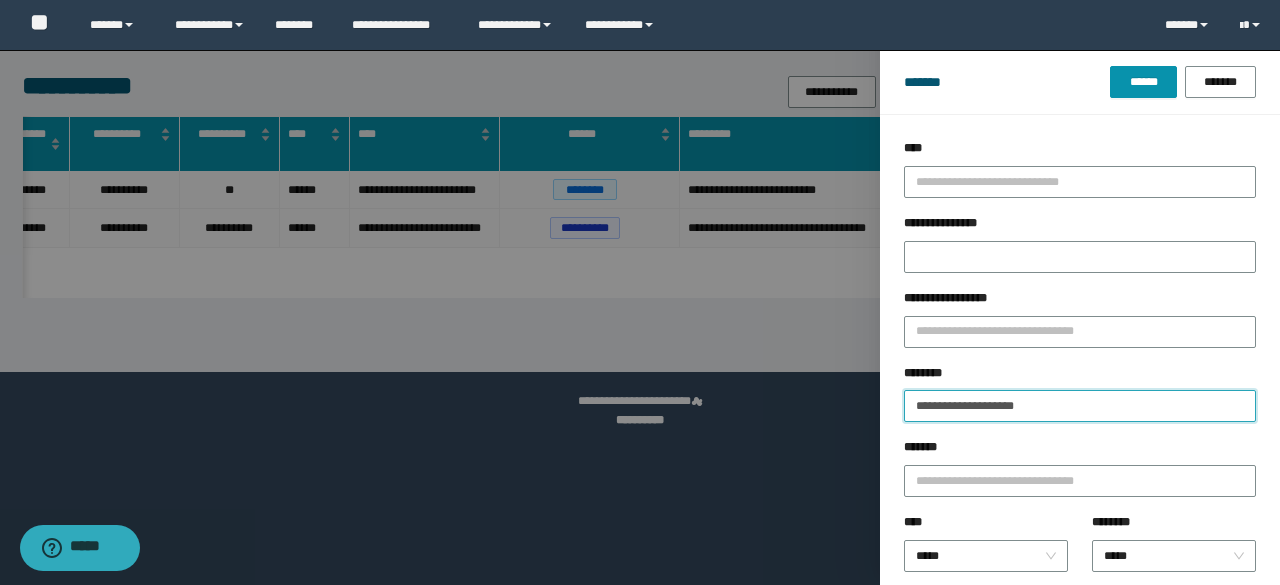 type on "**********" 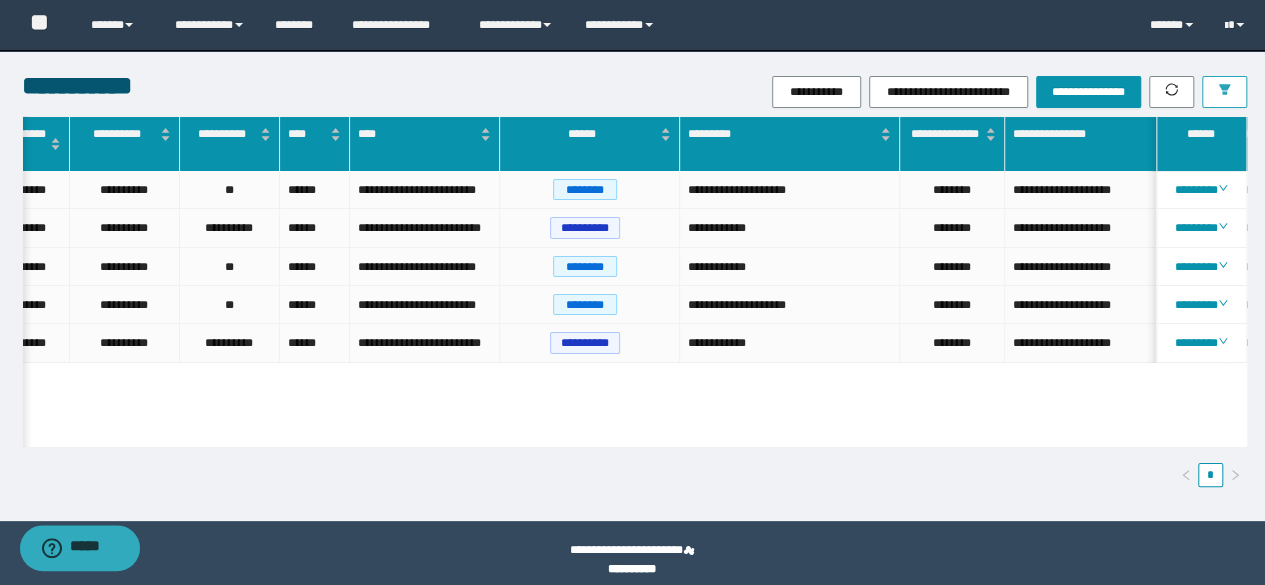 scroll, scrollTop: 0, scrollLeft: 299, axis: horizontal 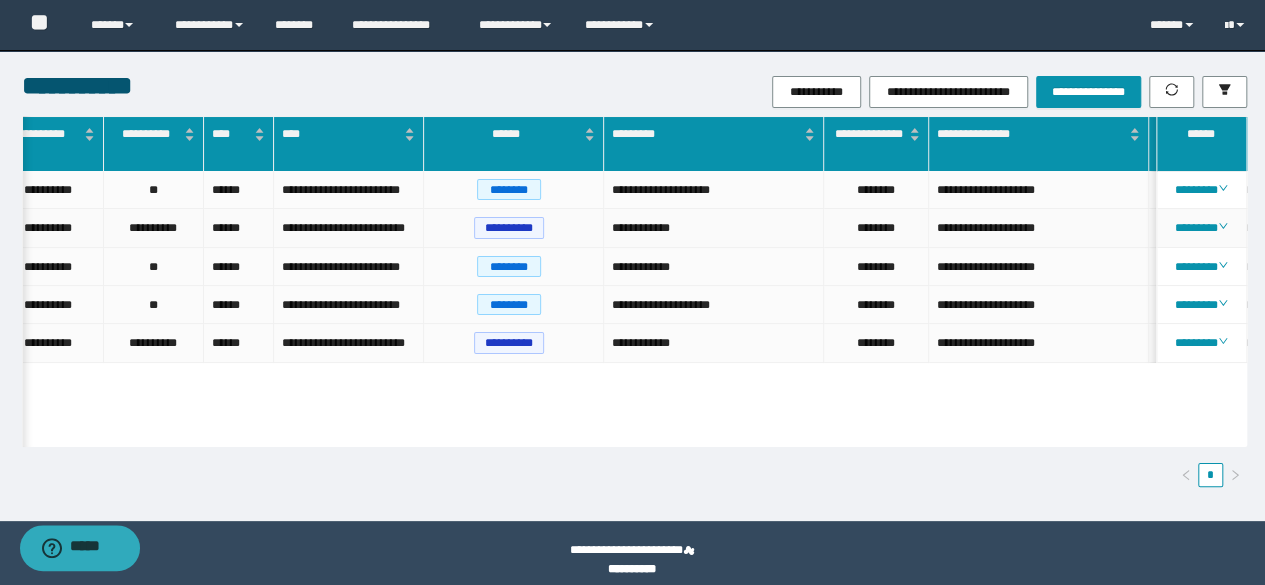 click on "********" at bounding box center (1202, 228) 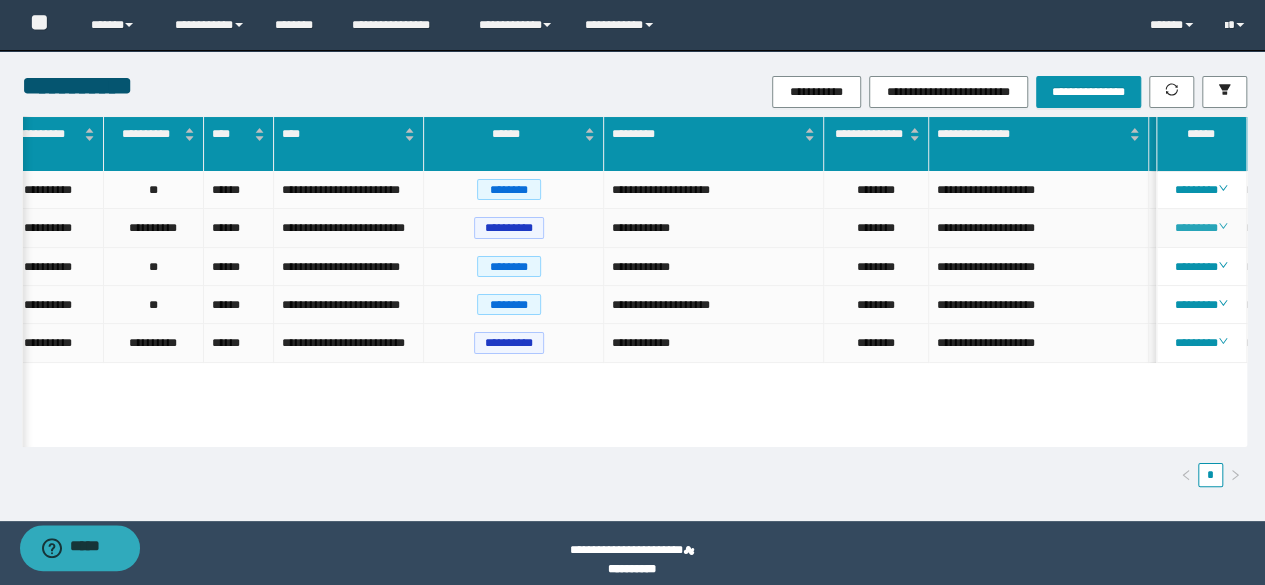 click on "********" at bounding box center [1201, 228] 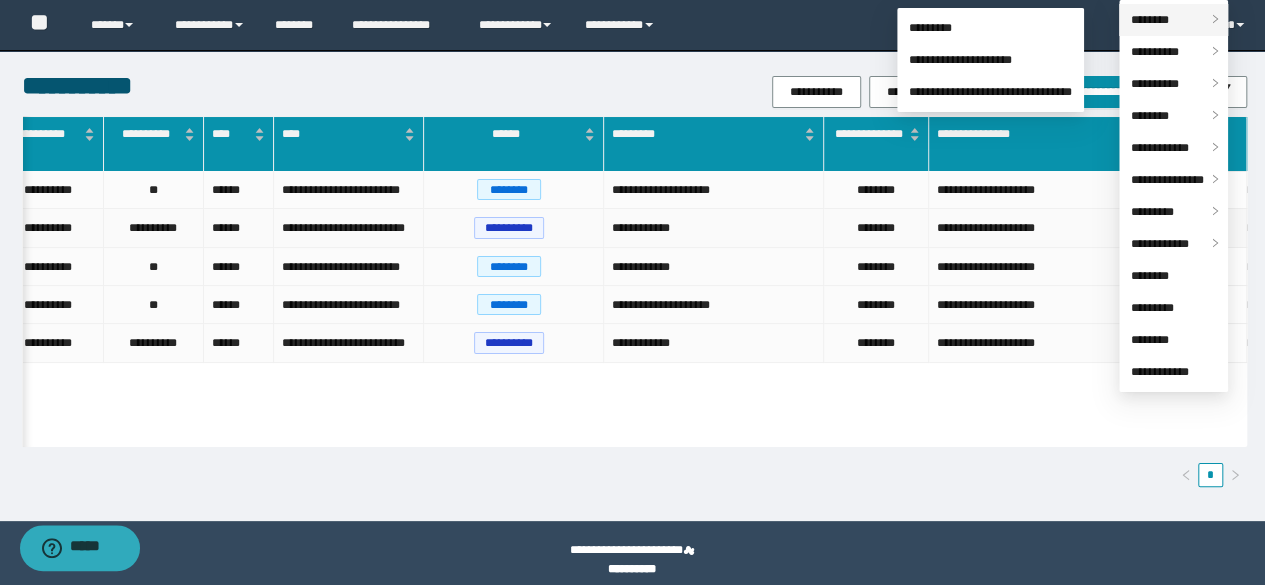 click on "********" at bounding box center (1173, 20) 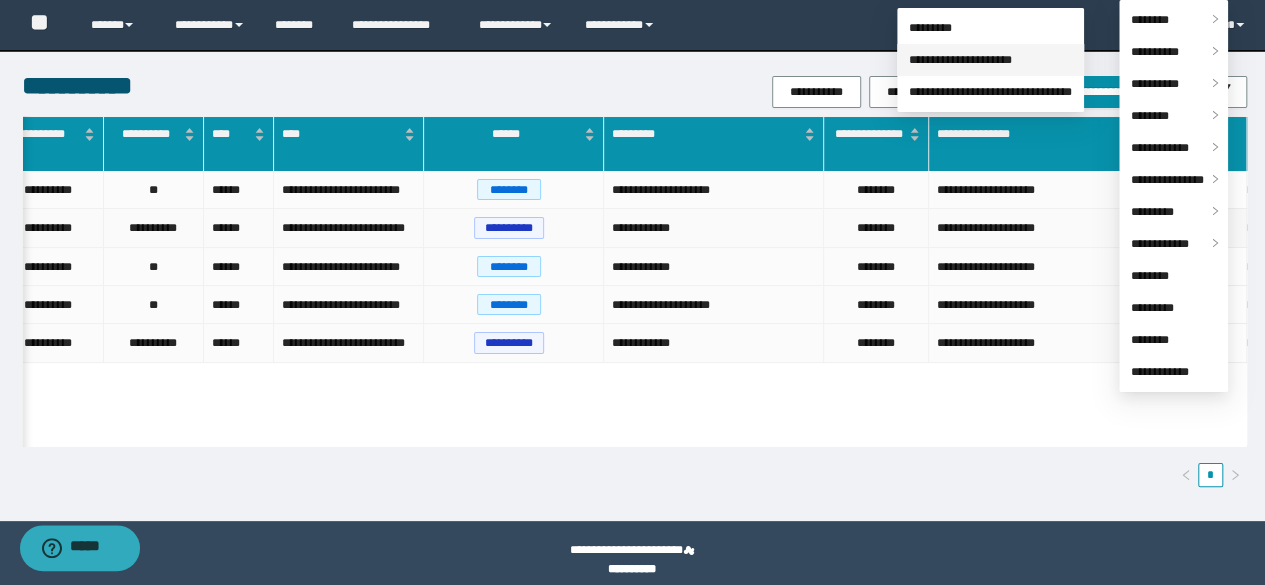 click on "**********" at bounding box center (960, 60) 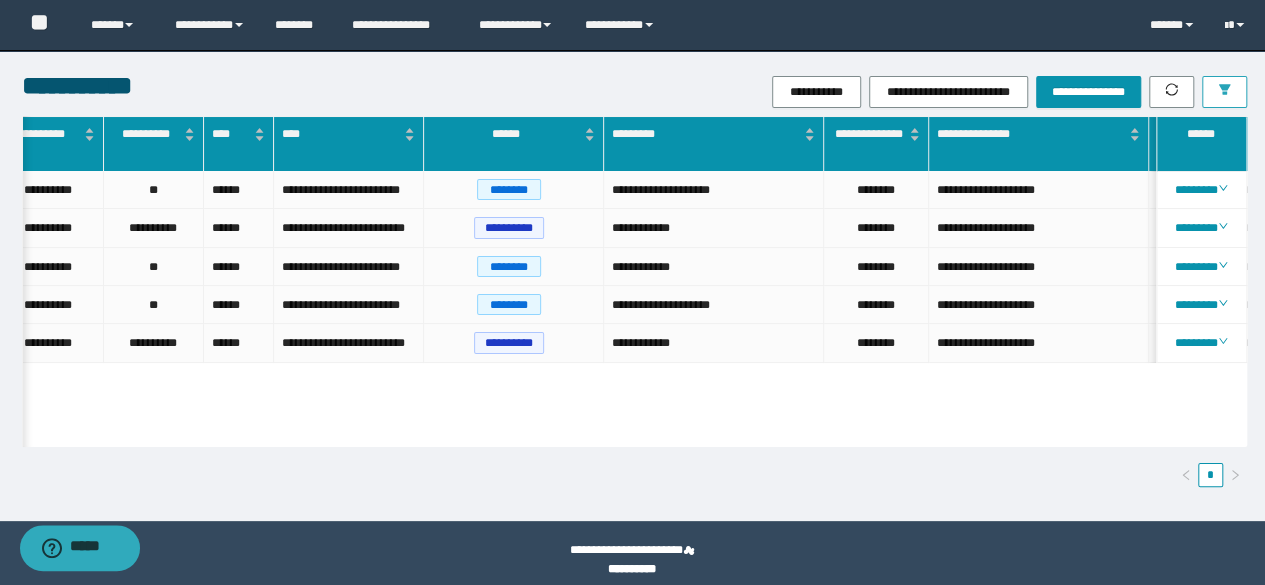 click at bounding box center [1224, 92] 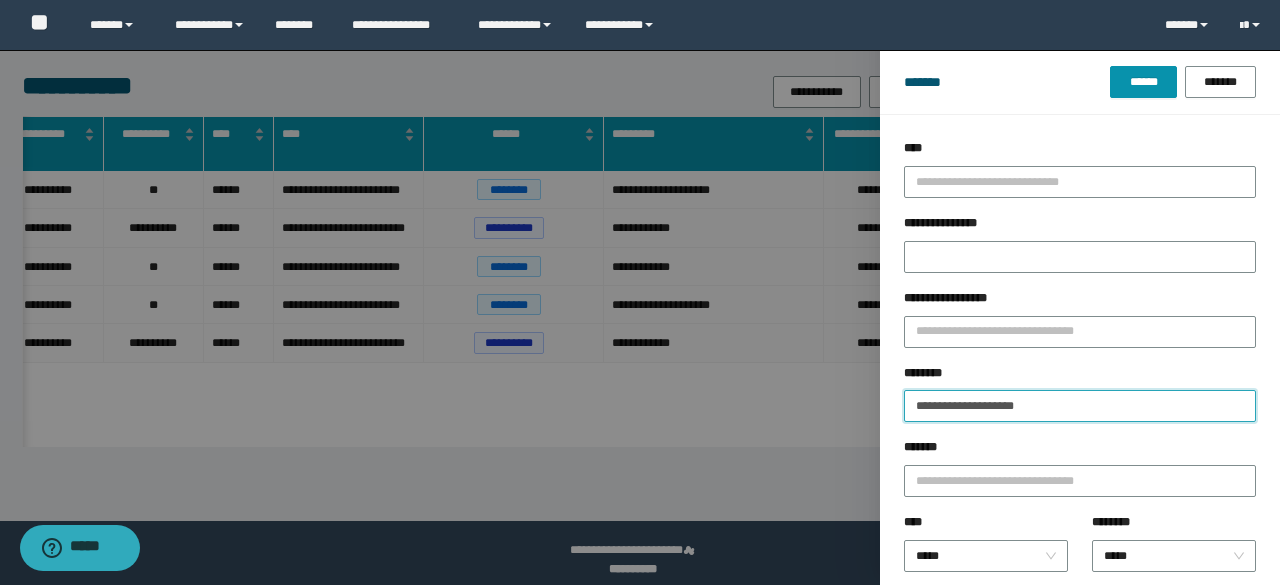 drag, startPoint x: 1072, startPoint y: 411, endPoint x: 739, endPoint y: 386, distance: 333.93713 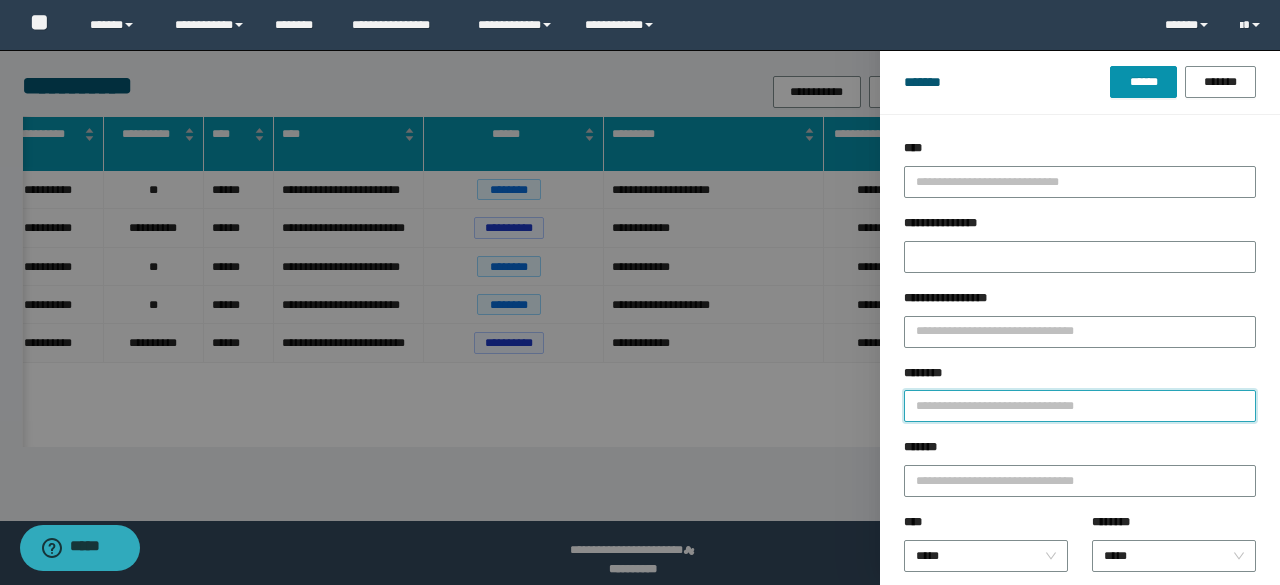 paste on "**********" 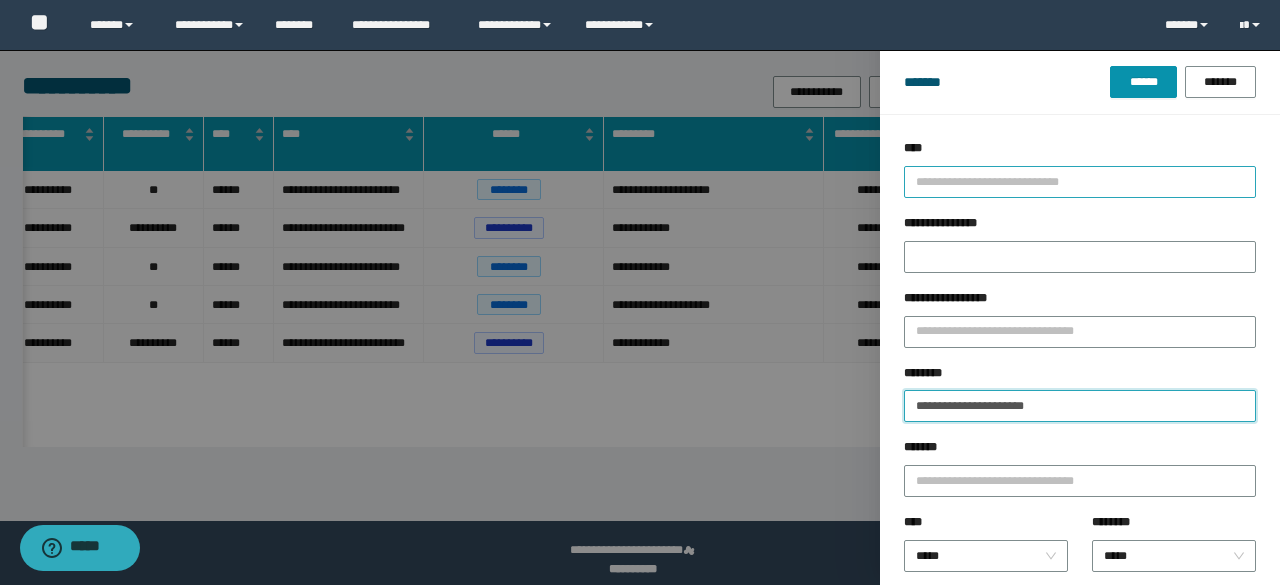 click on "******" at bounding box center (1143, 82) 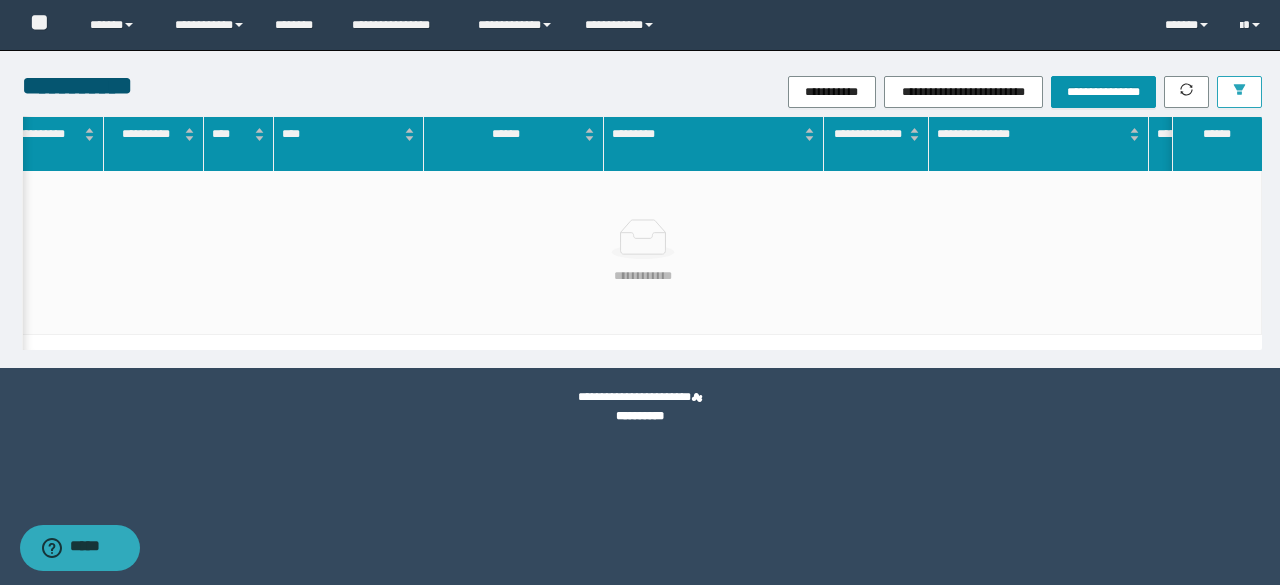 click 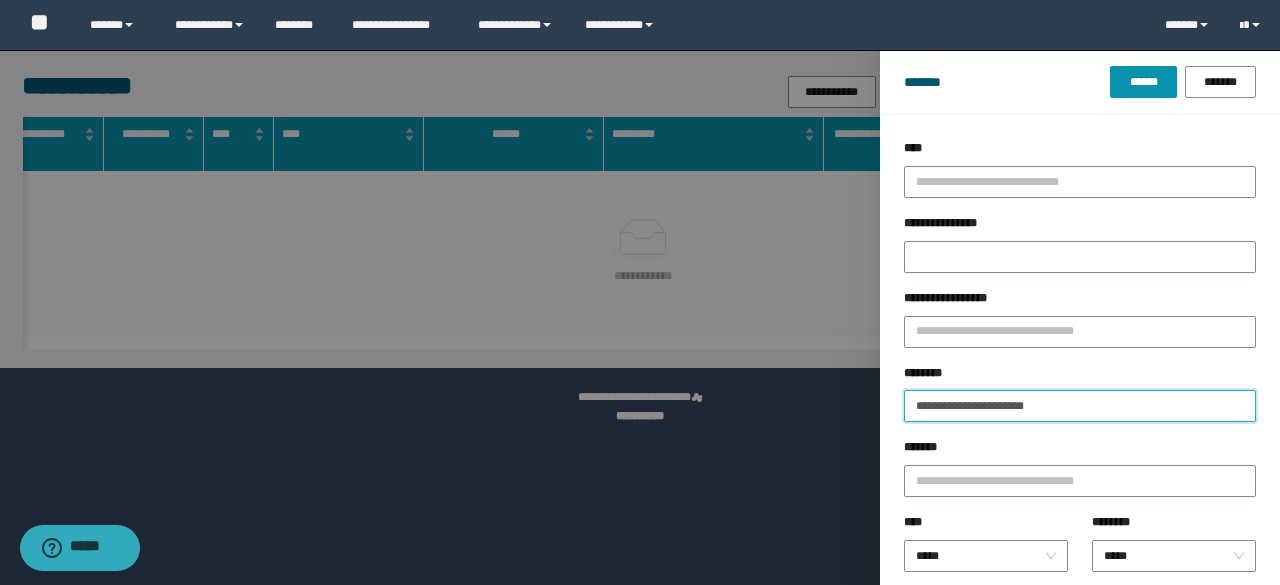click on "**********" at bounding box center [1080, 406] 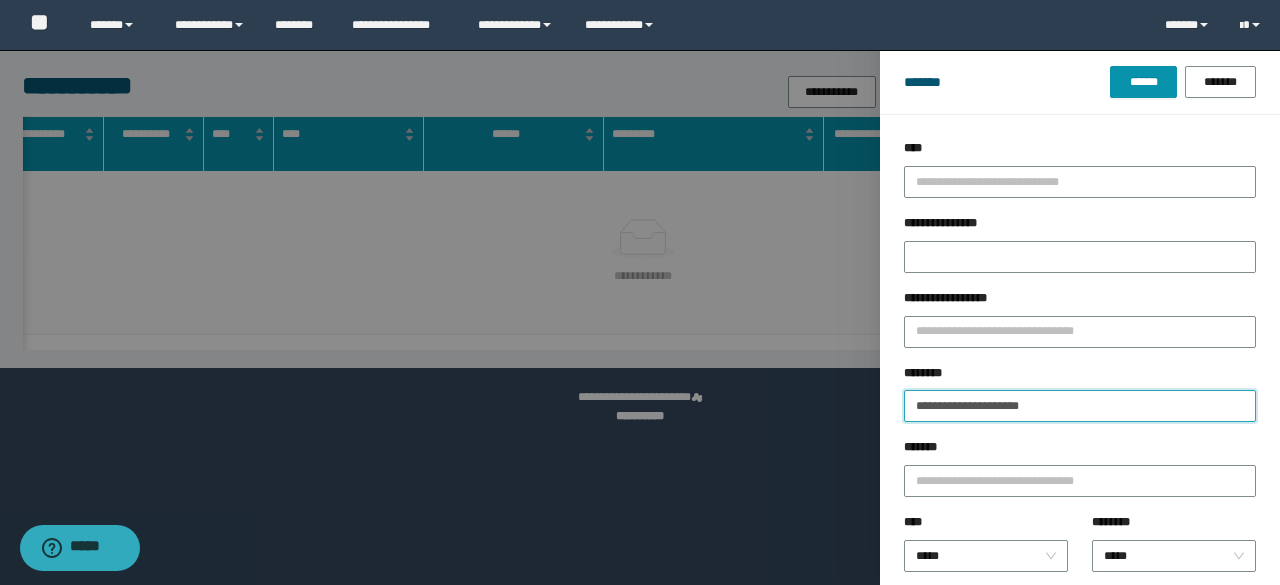 type on "**********" 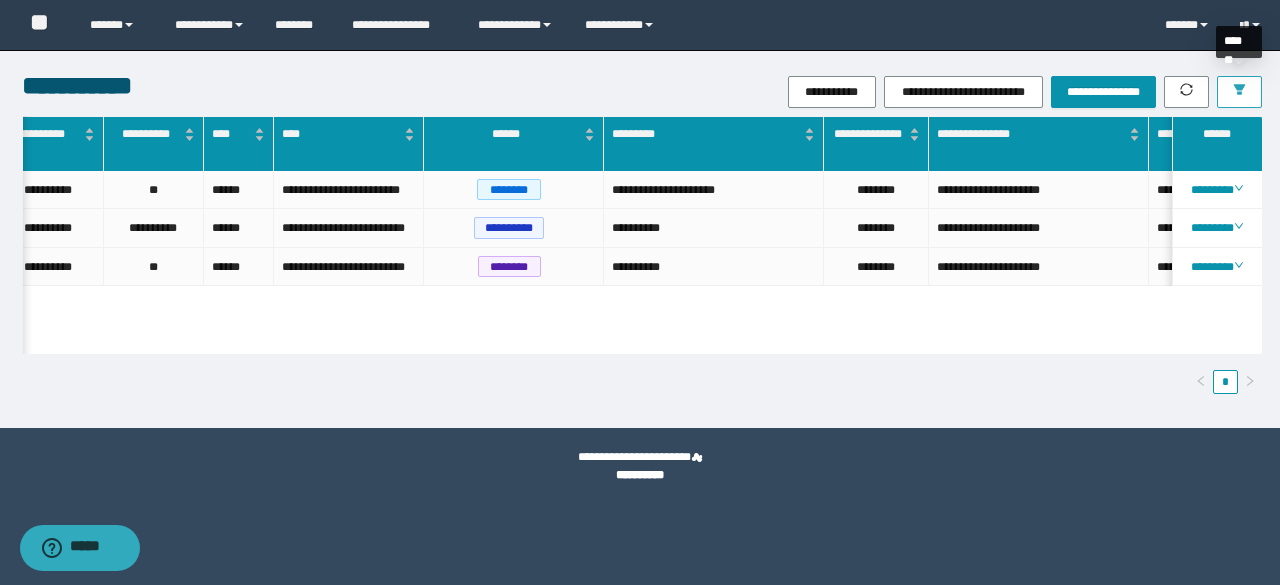 click at bounding box center [1239, 92] 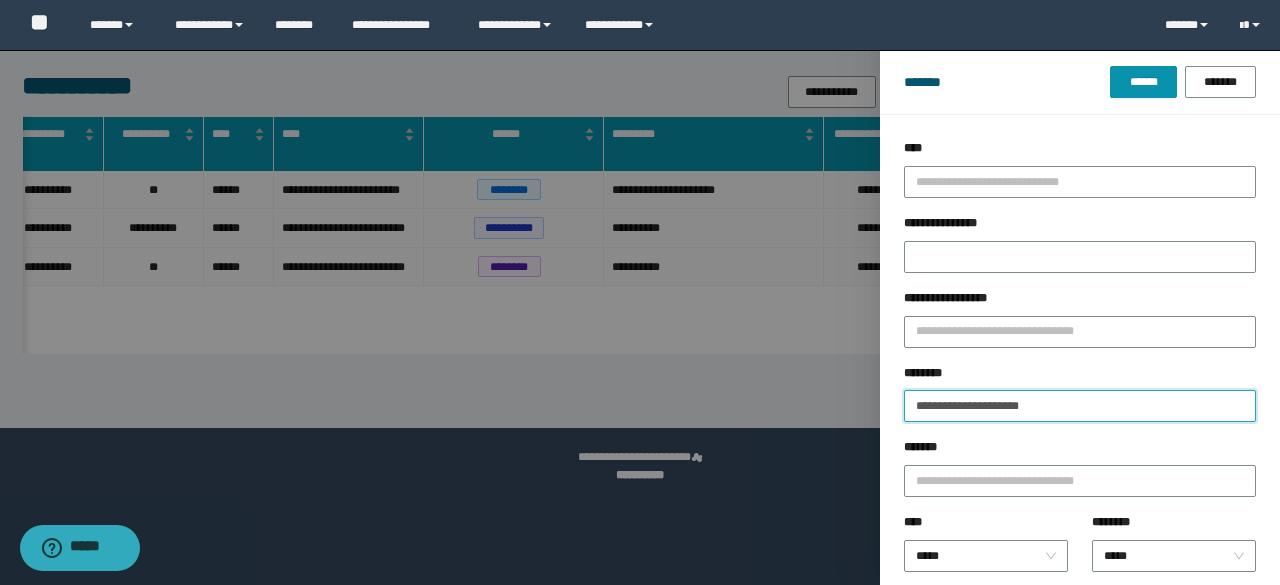 drag, startPoint x: 1086, startPoint y: 394, endPoint x: 854, endPoint y: 381, distance: 232.36394 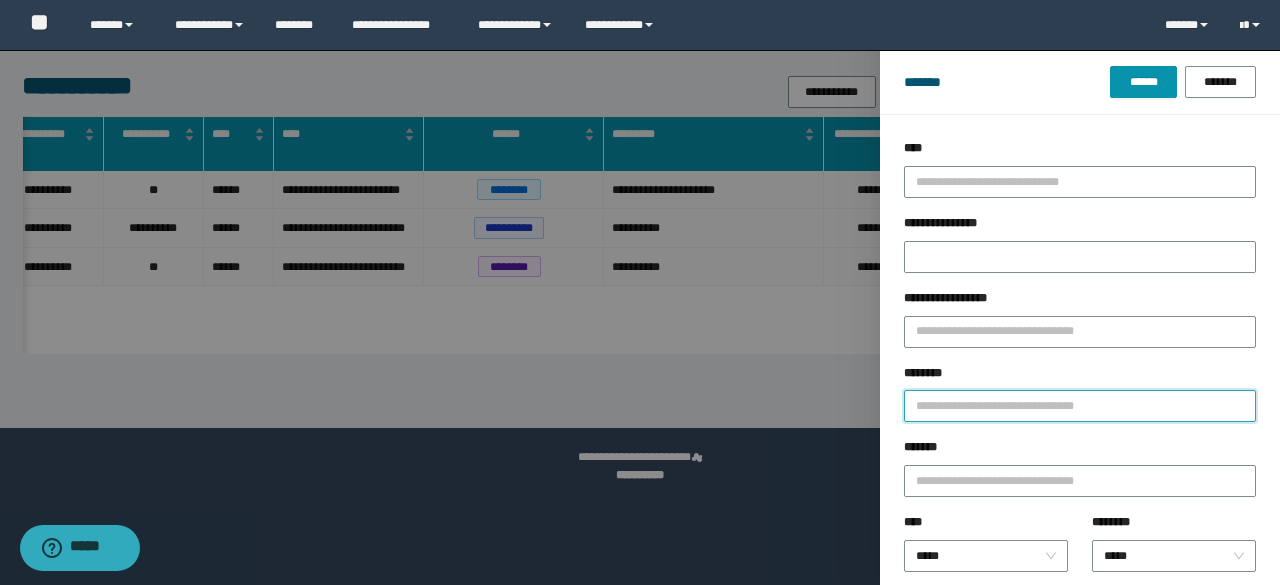 paste on "**********" 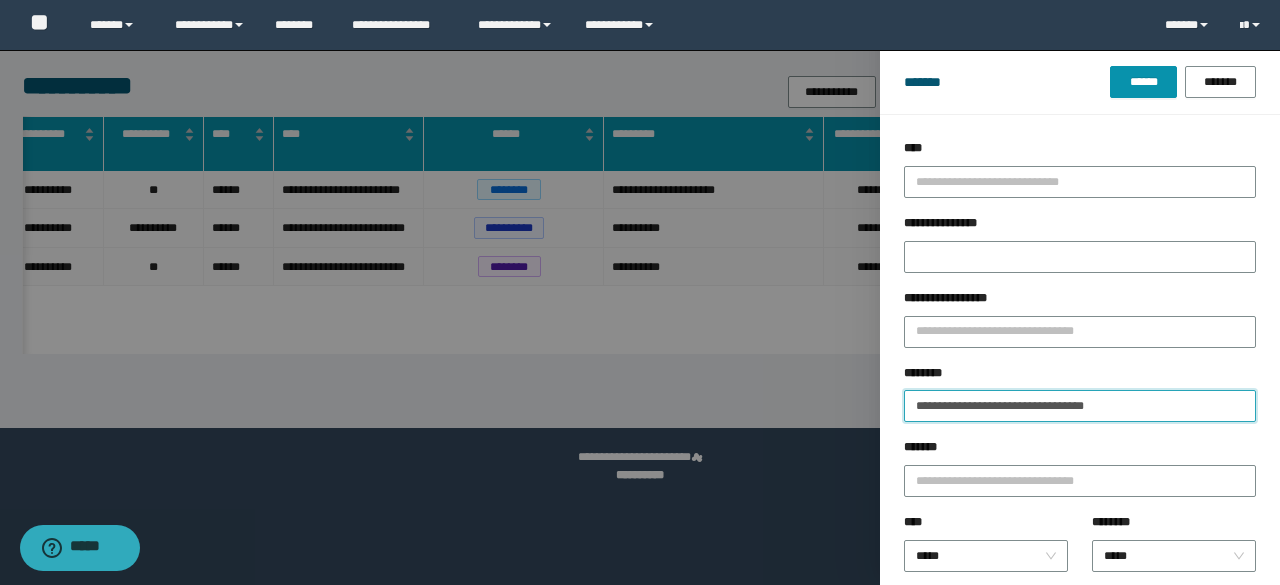 type on "**********" 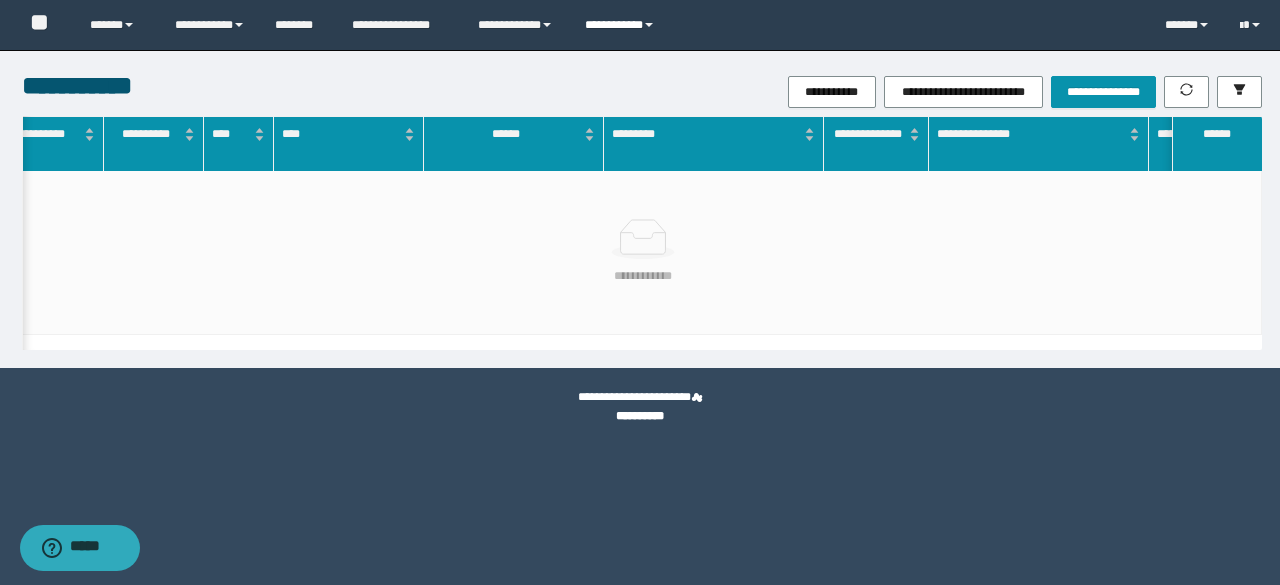 click on "**********" at bounding box center [622, 25] 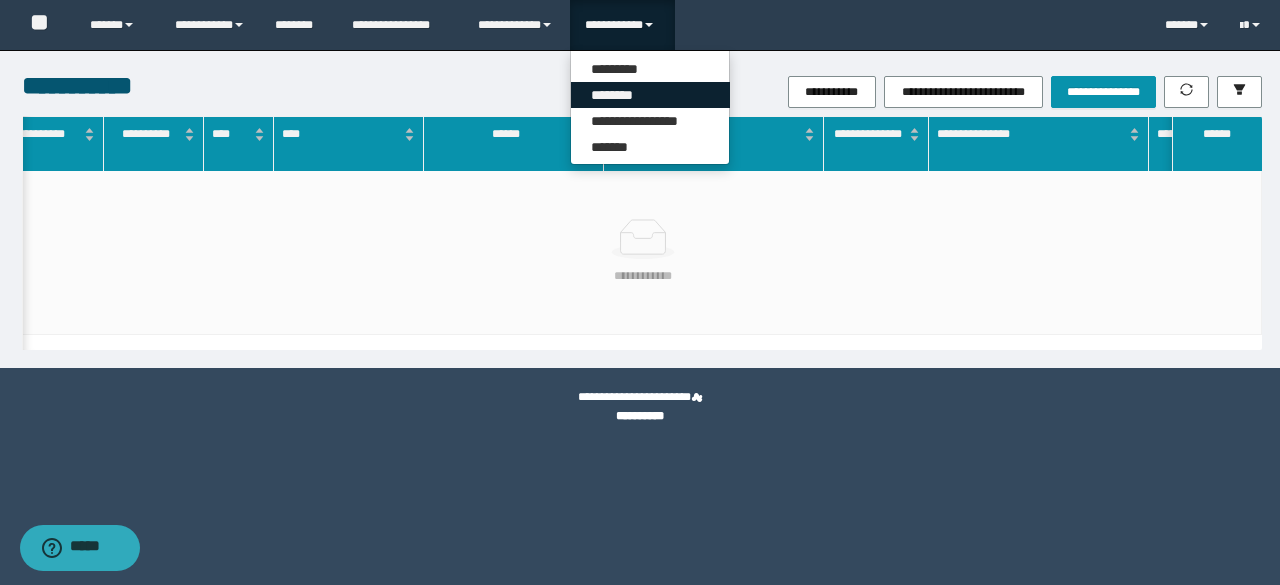 click on "********" at bounding box center (650, 95) 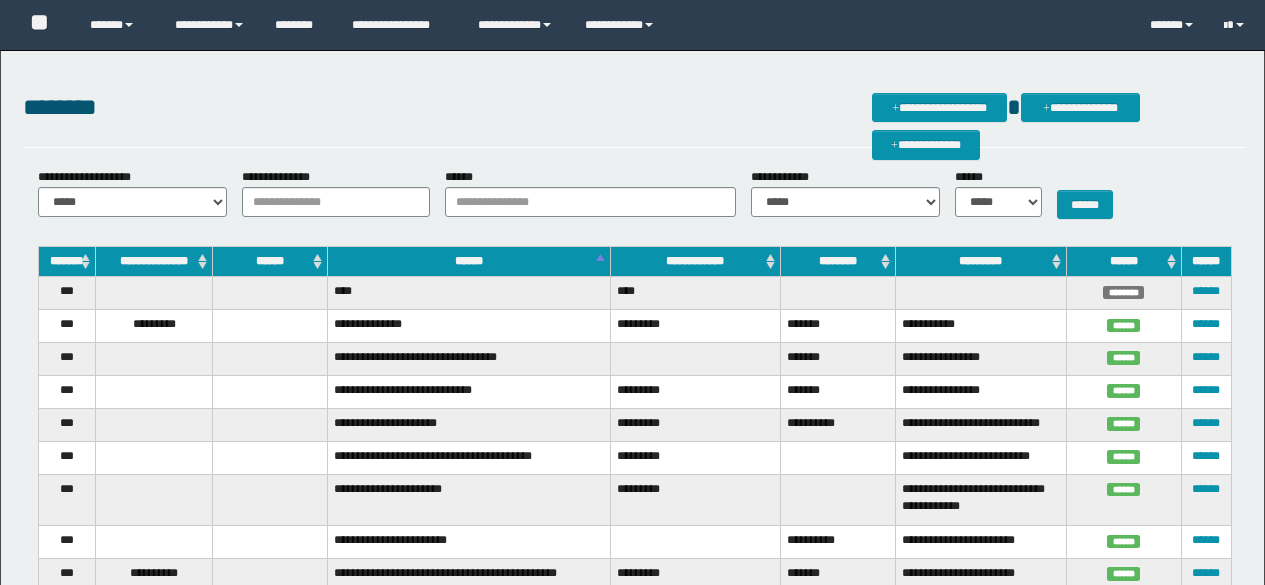scroll, scrollTop: 0, scrollLeft: 0, axis: both 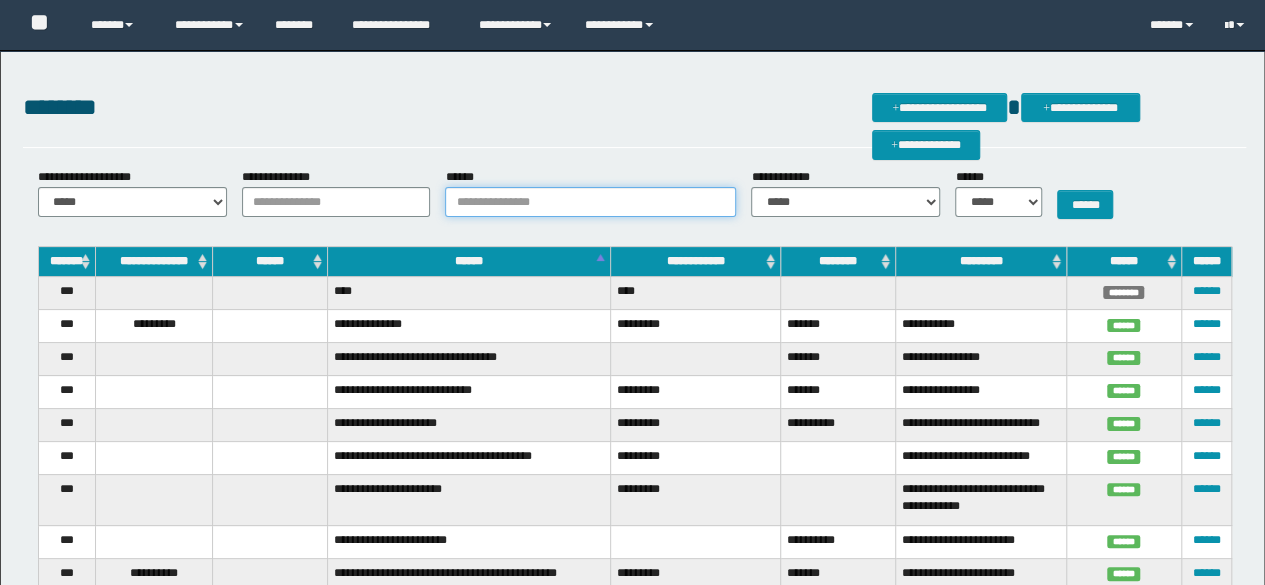 click on "******" at bounding box center (590, 202) 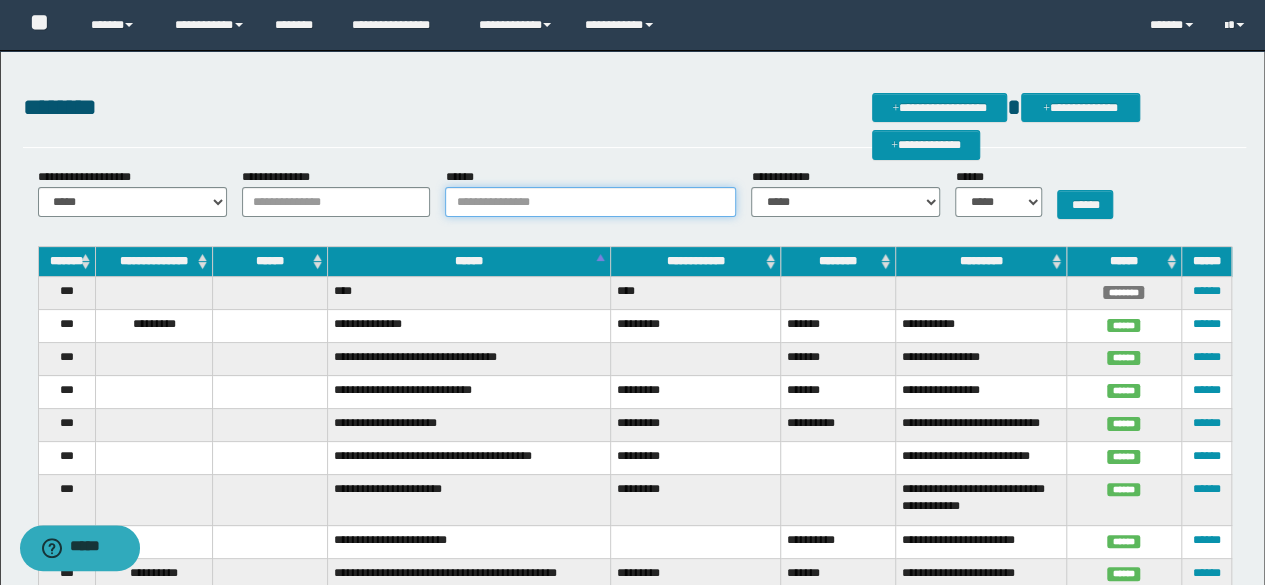 paste on "**********" 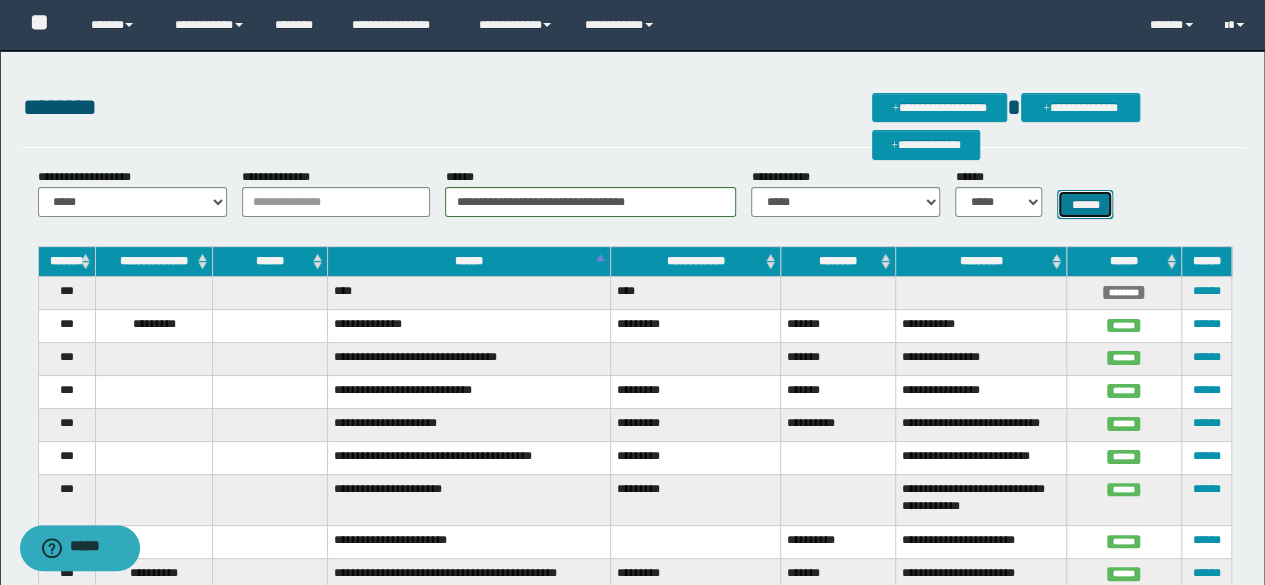click on "******" at bounding box center (1085, 204) 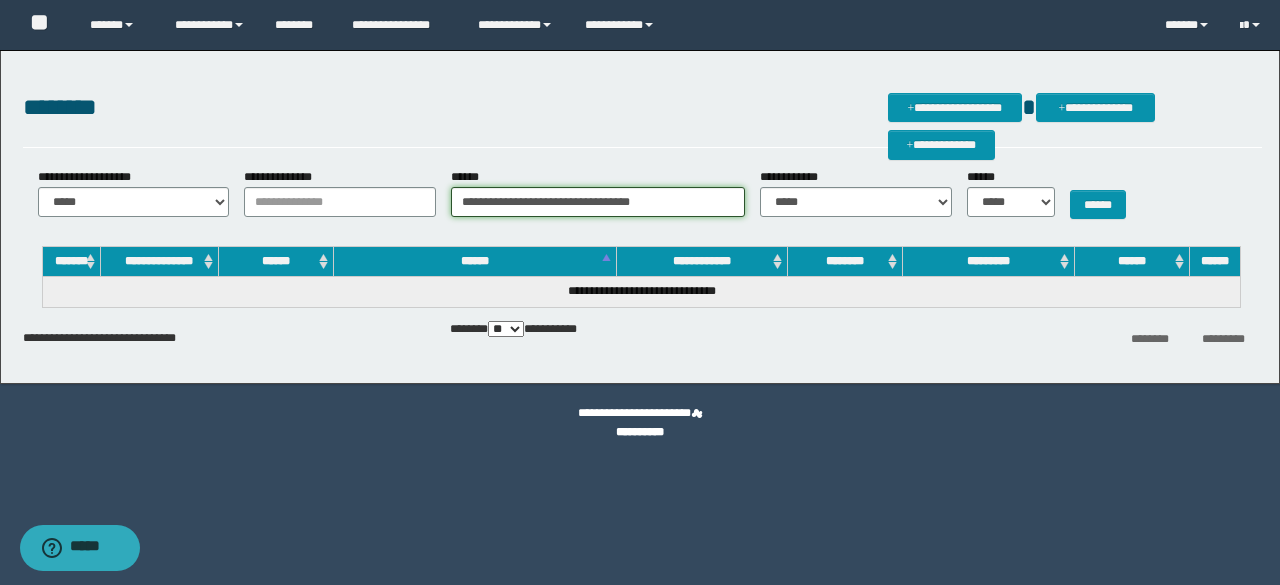 drag, startPoint x: 698, startPoint y: 204, endPoint x: 573, endPoint y: 207, distance: 125.035995 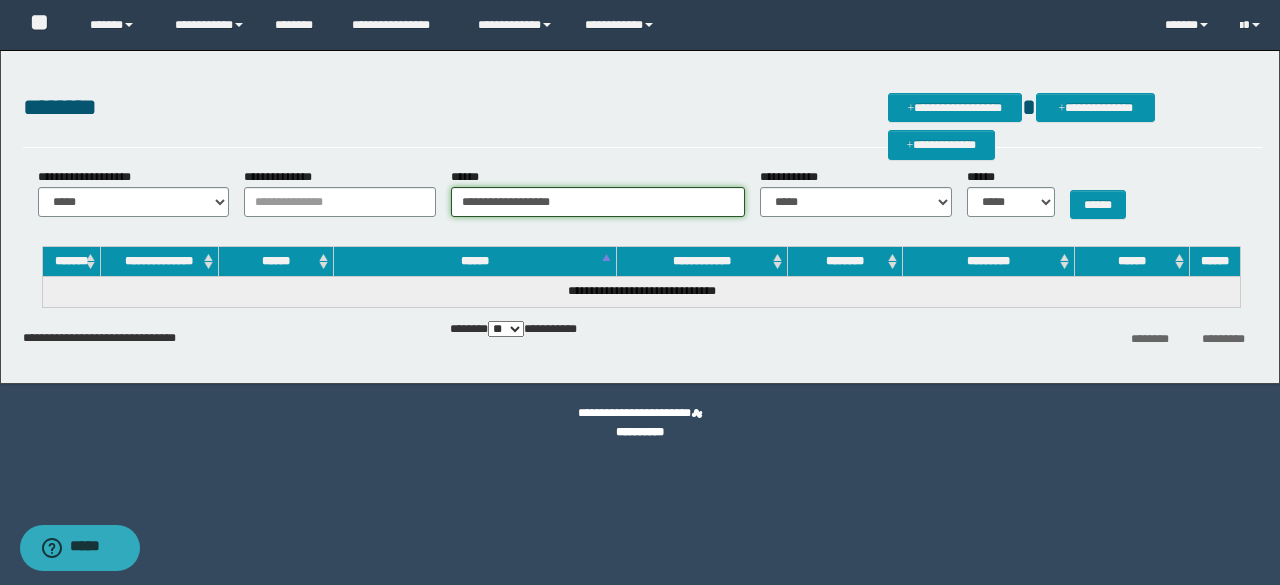 type on "**********" 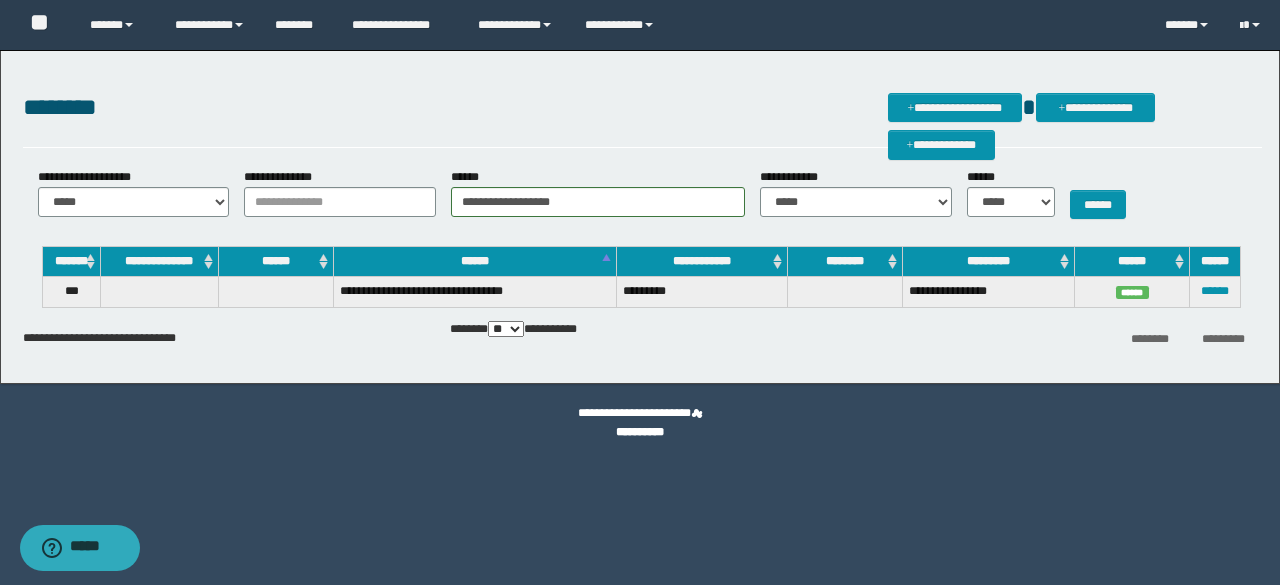 click on "******" at bounding box center [1215, 292] 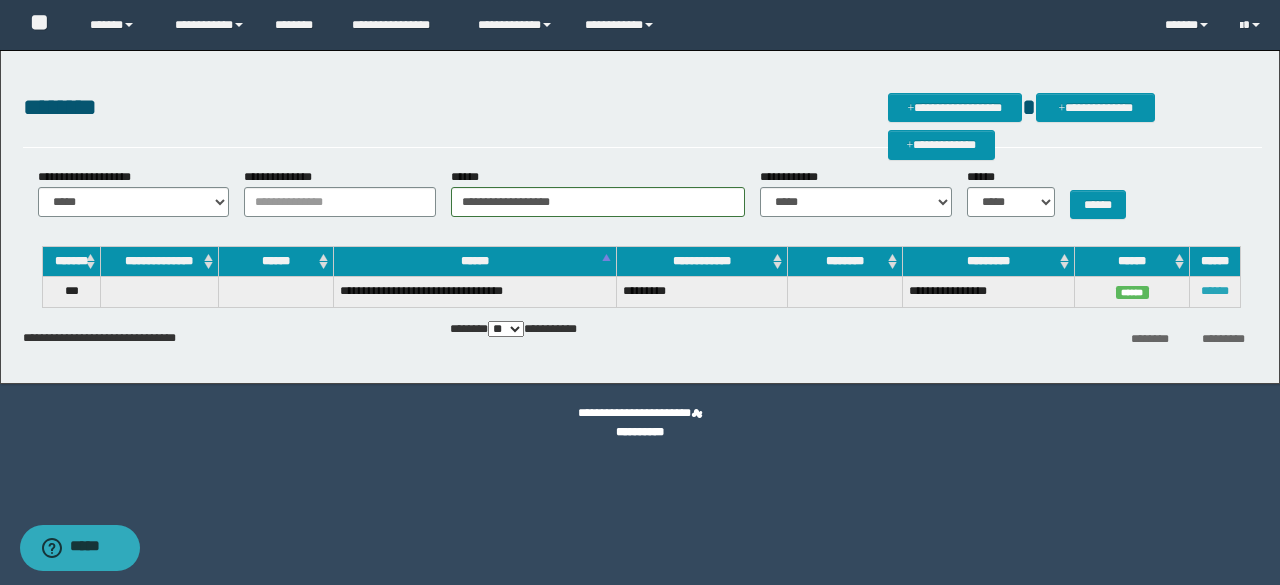 click on "******" at bounding box center [1215, 291] 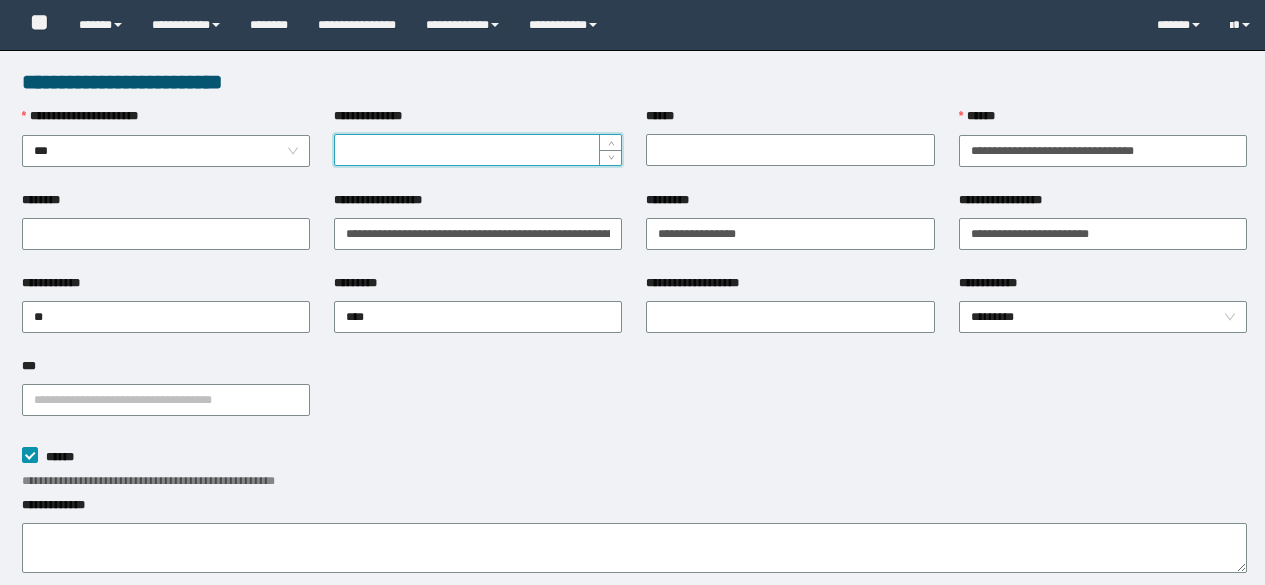 scroll, scrollTop: 0, scrollLeft: 0, axis: both 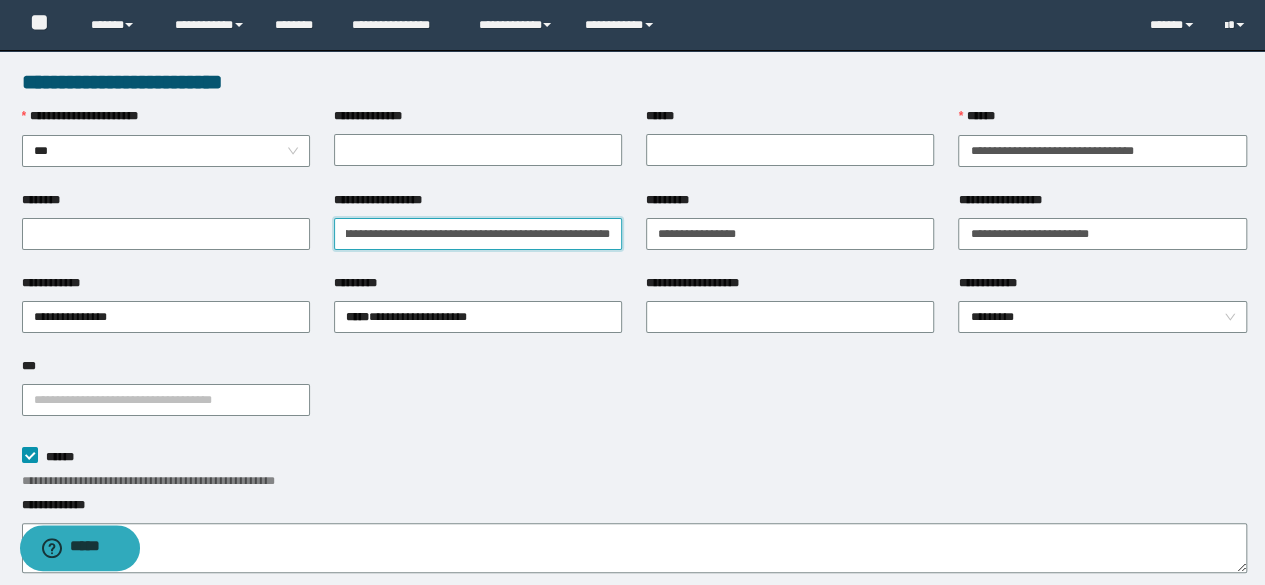 drag, startPoint x: 338, startPoint y: 231, endPoint x: 516, endPoint y: 225, distance: 178.10109 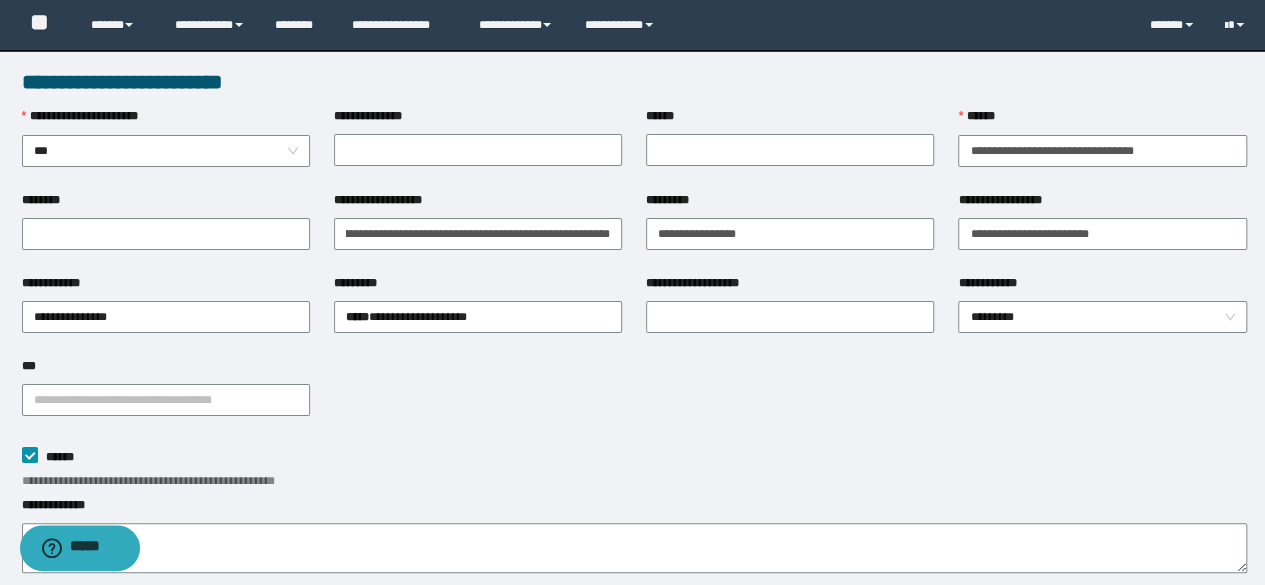 scroll, scrollTop: 0, scrollLeft: 0, axis: both 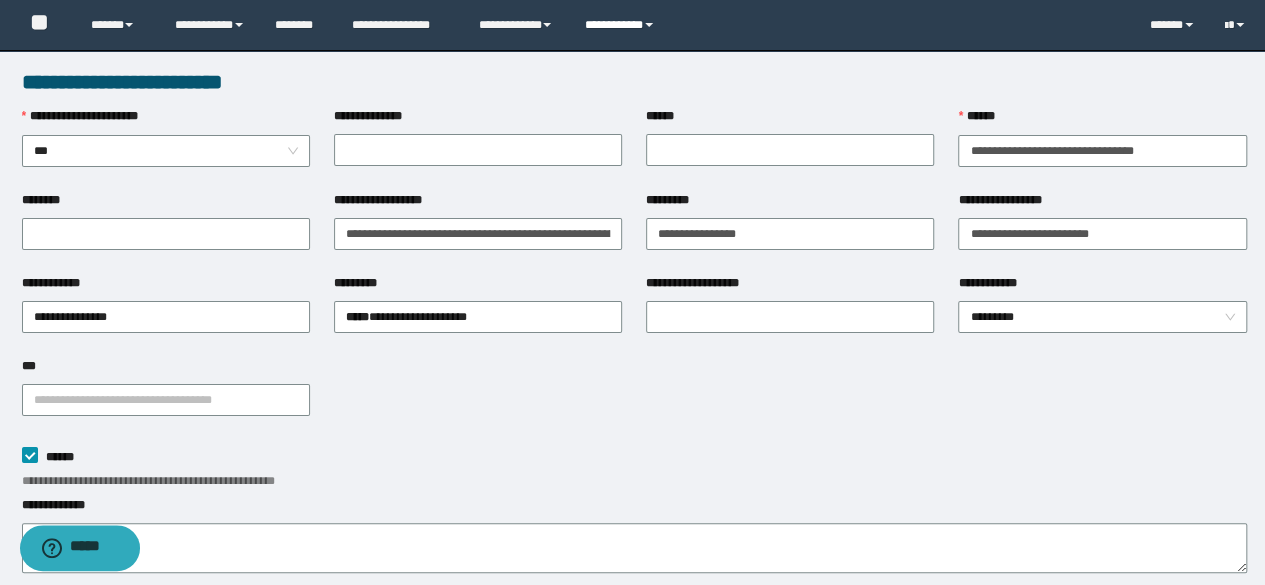click on "**********" at bounding box center (622, 25) 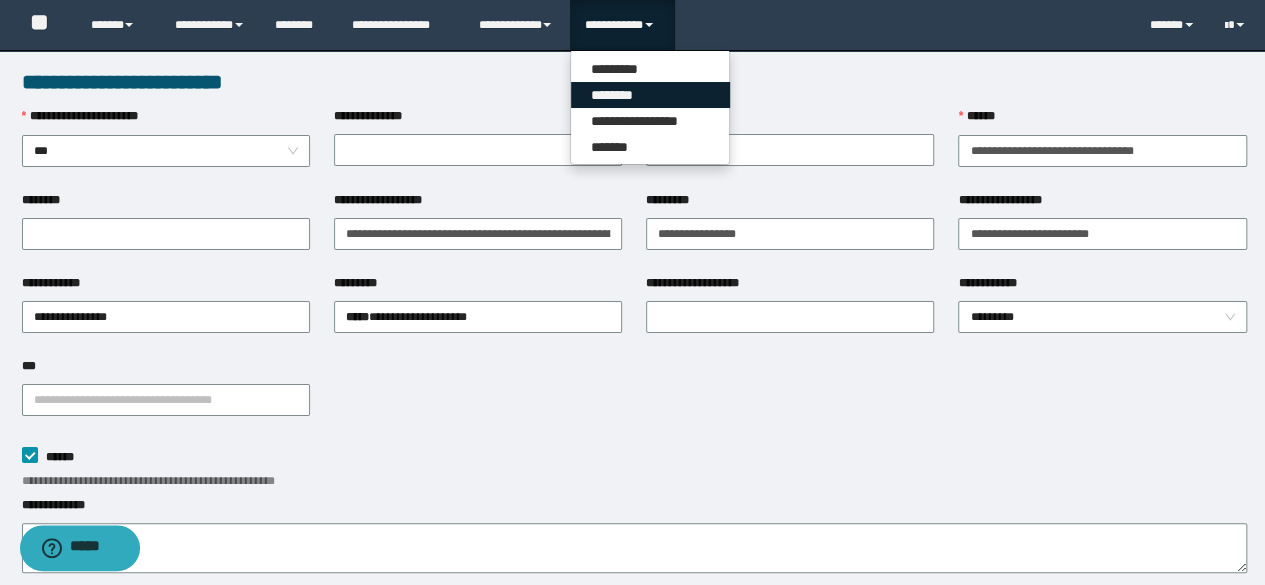 click on "********" at bounding box center [650, 95] 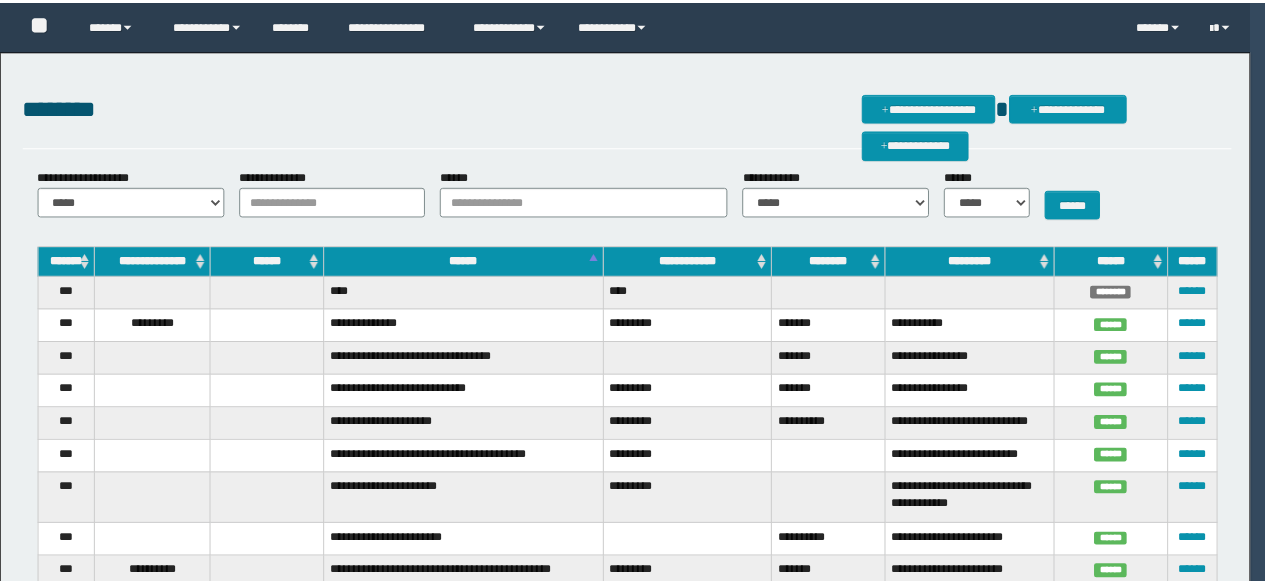 scroll, scrollTop: 0, scrollLeft: 0, axis: both 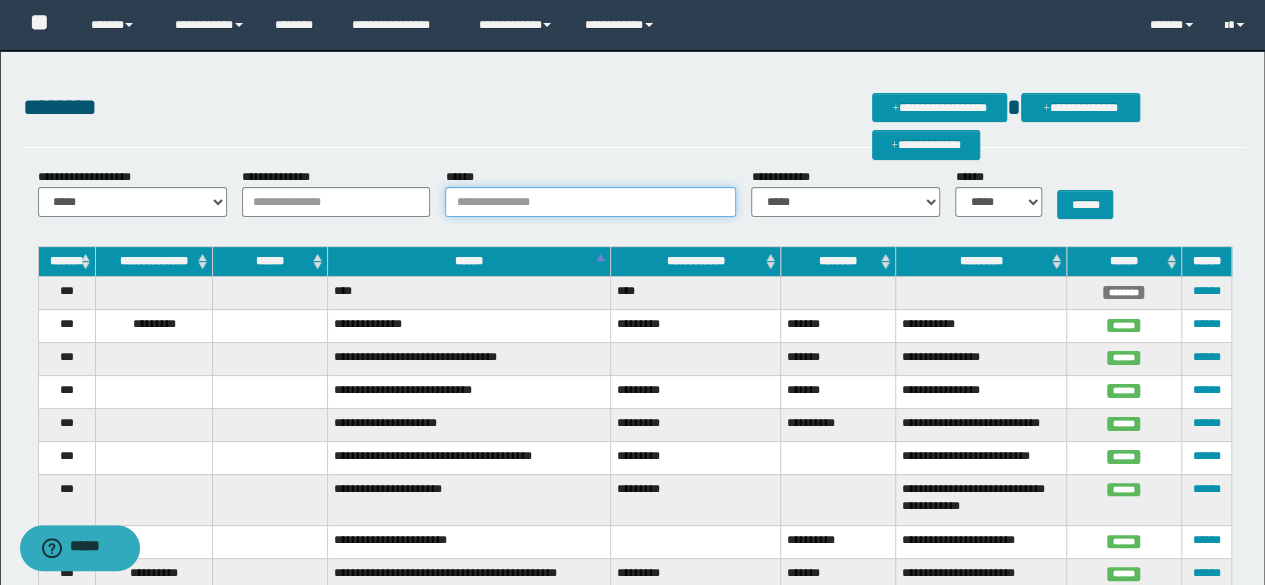 click on "******" at bounding box center [590, 202] 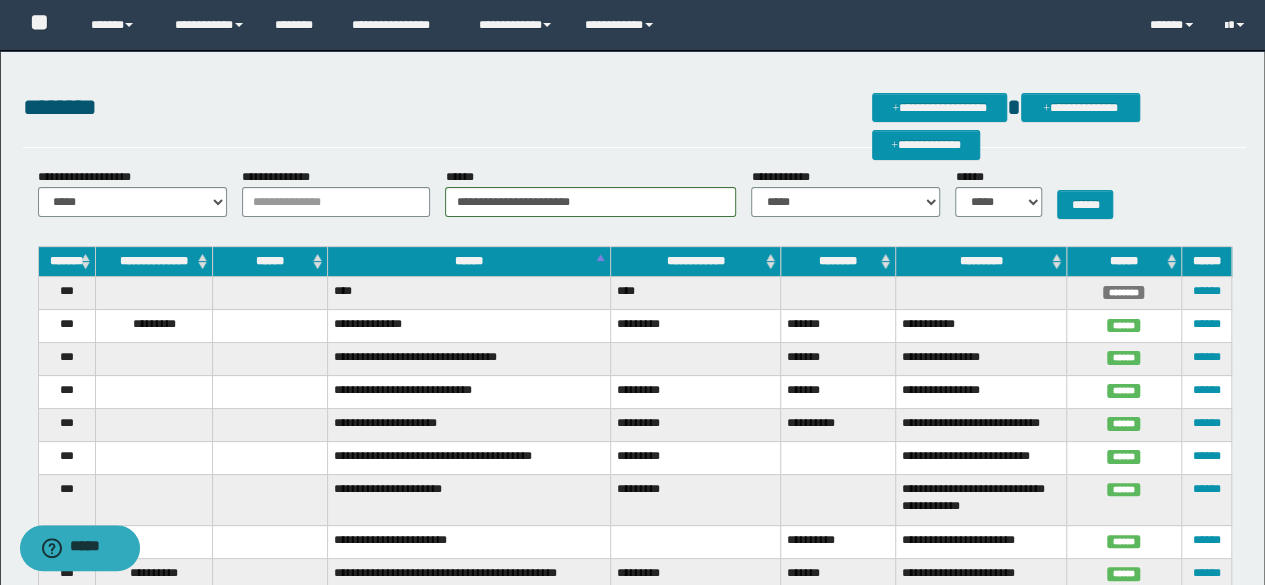 click on "**********" at bounding box center [635, 201] 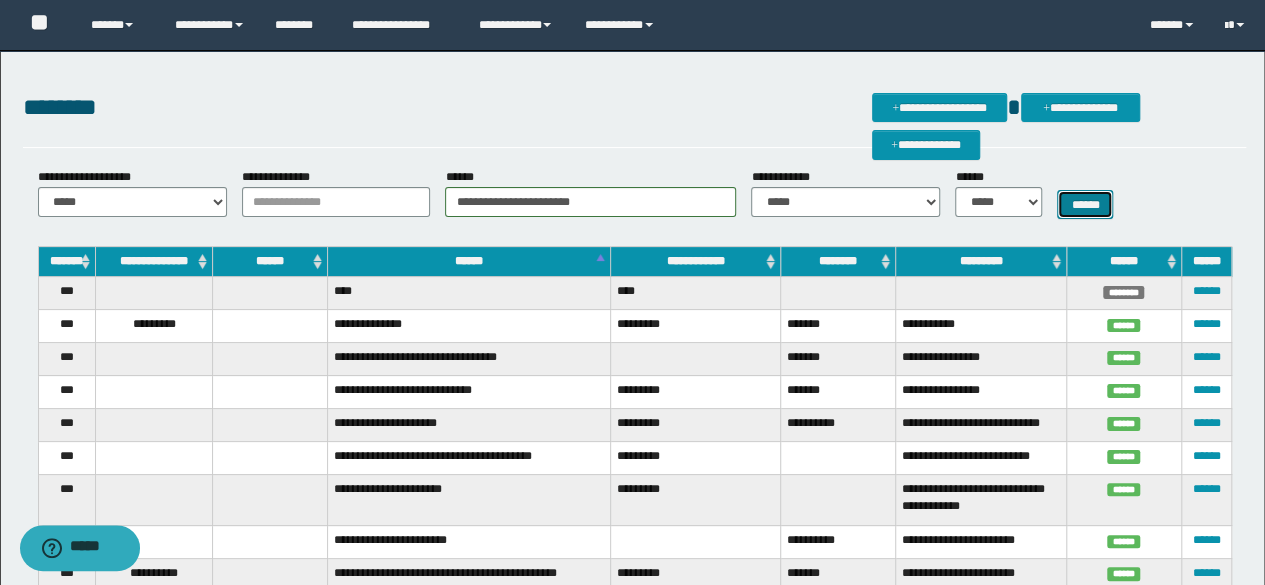 click on "******" at bounding box center (1085, 204) 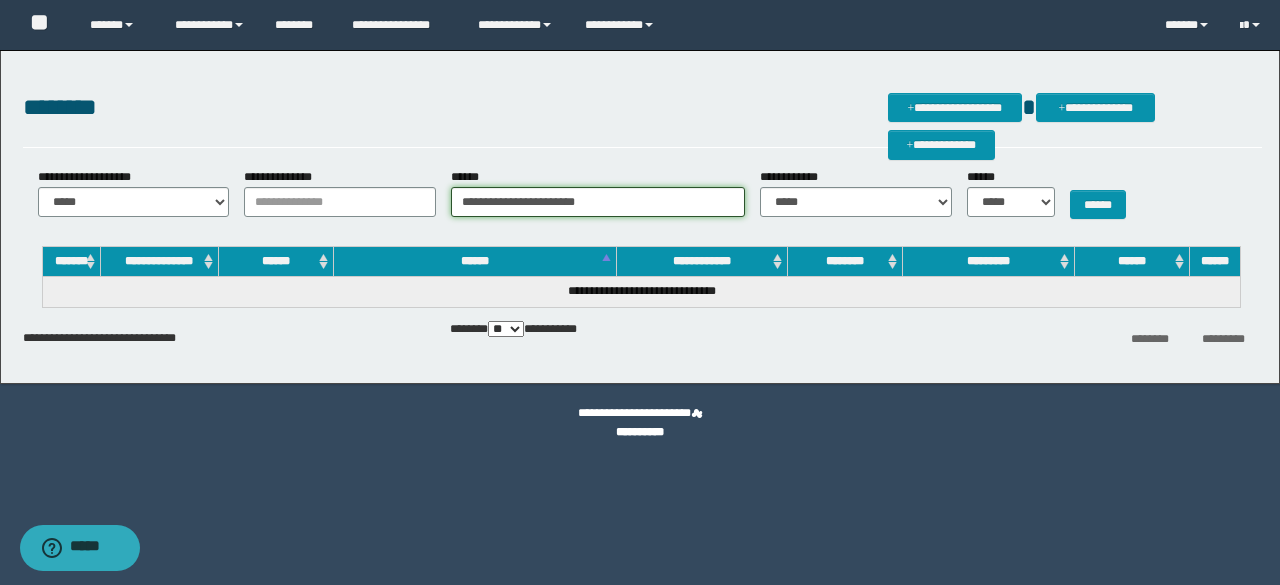 click on "**********" at bounding box center (598, 202) 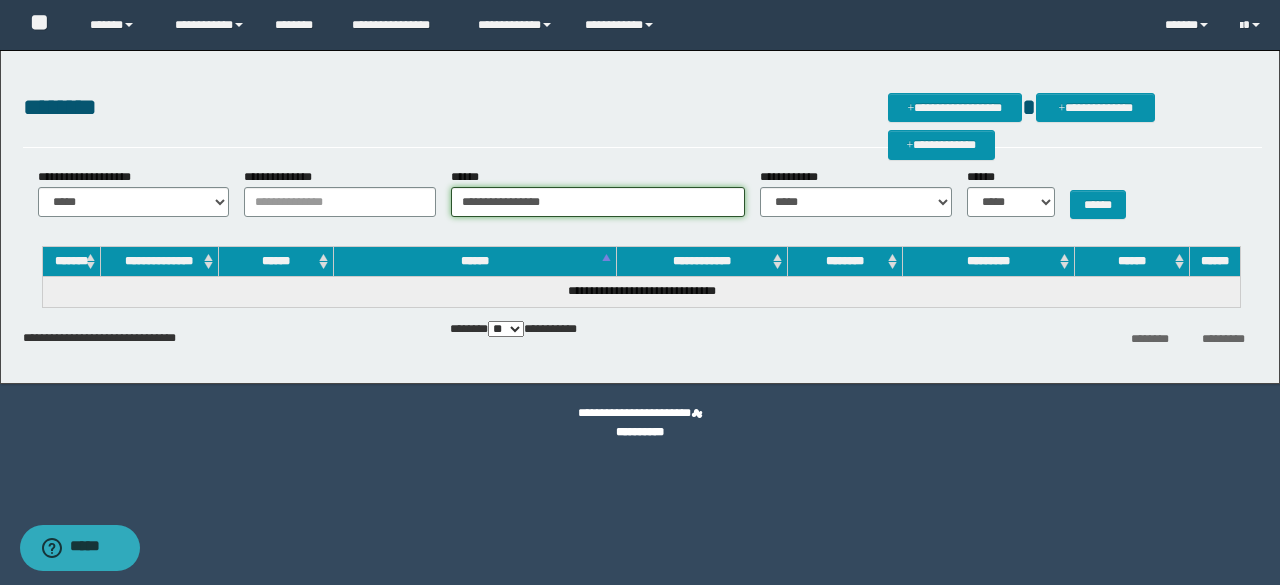type on "**********" 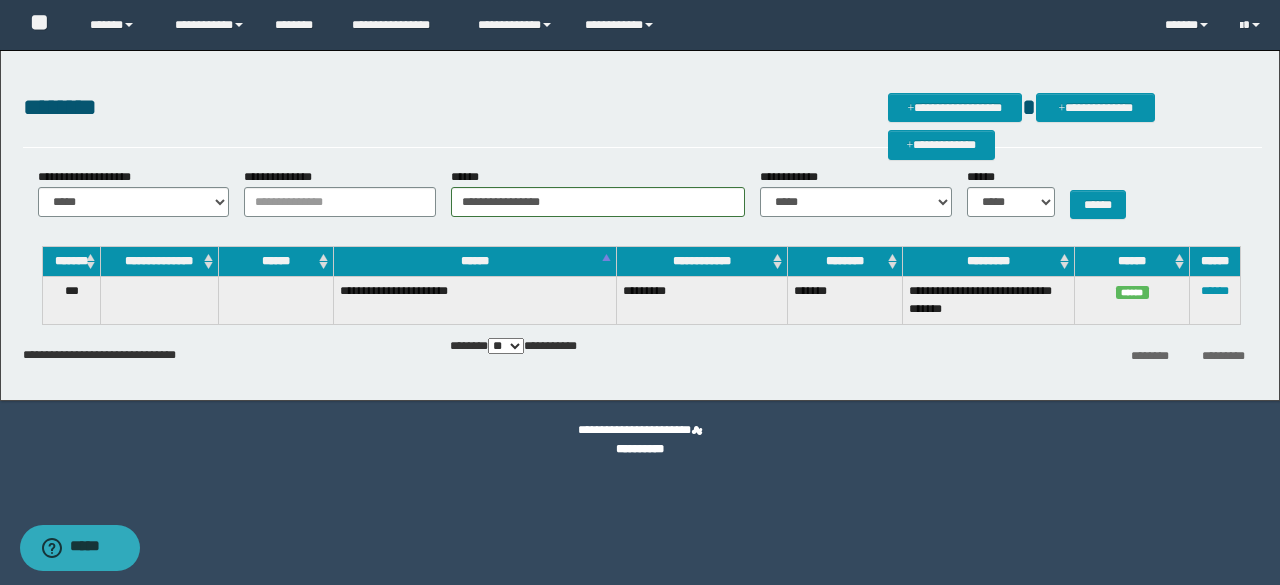 click on "******" at bounding box center [1215, 300] 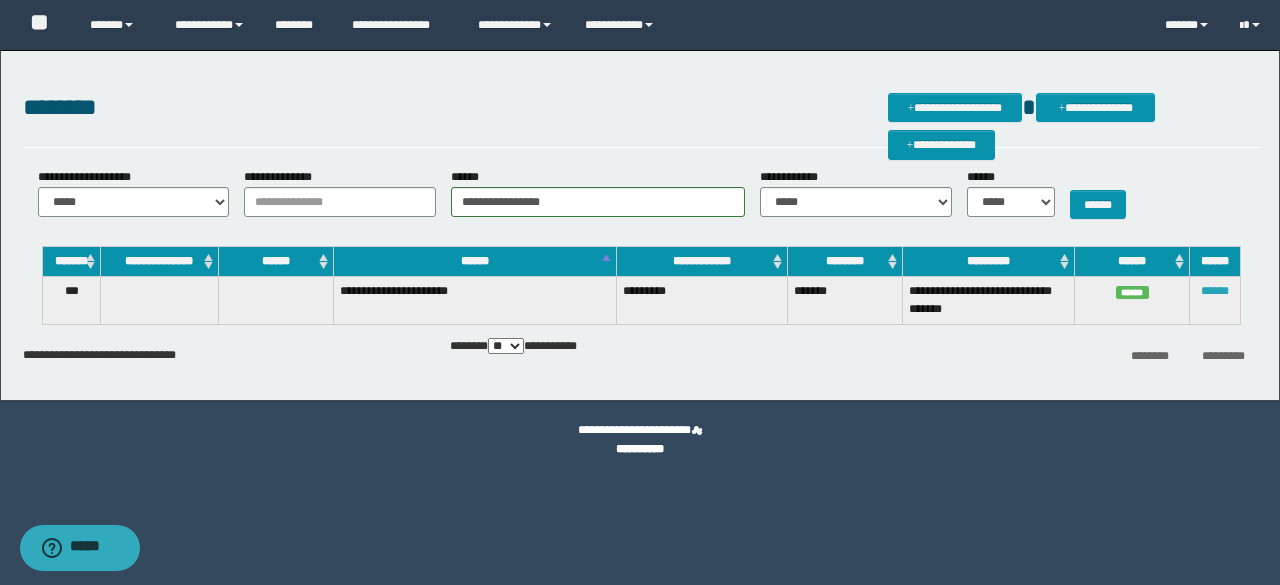 click on "******" at bounding box center [1215, 291] 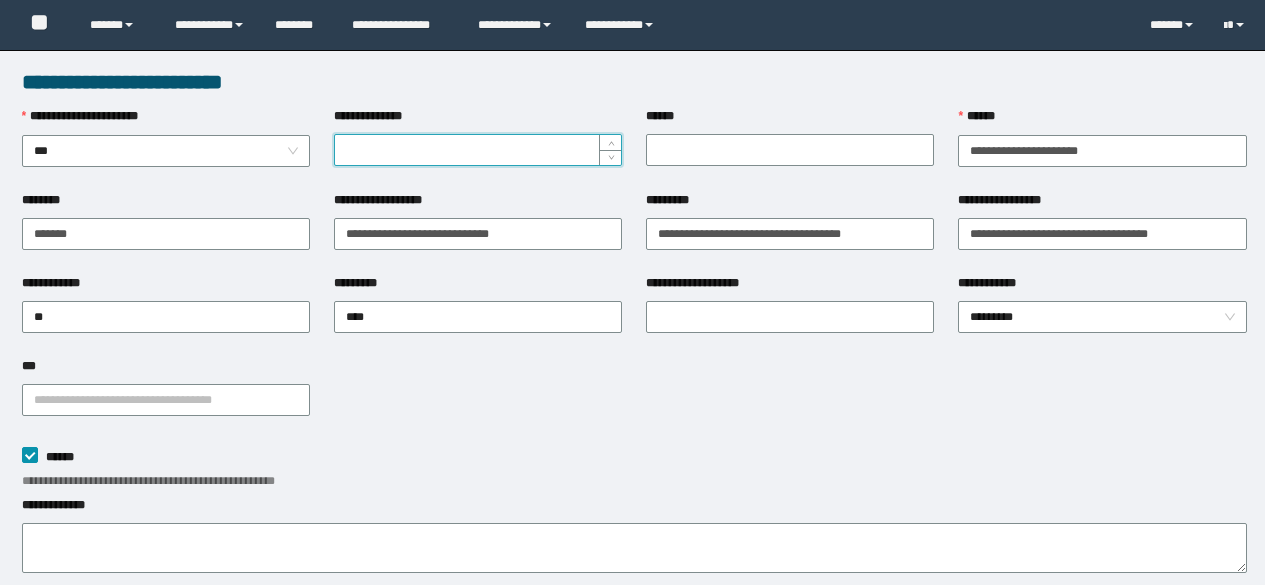 scroll, scrollTop: 0, scrollLeft: 0, axis: both 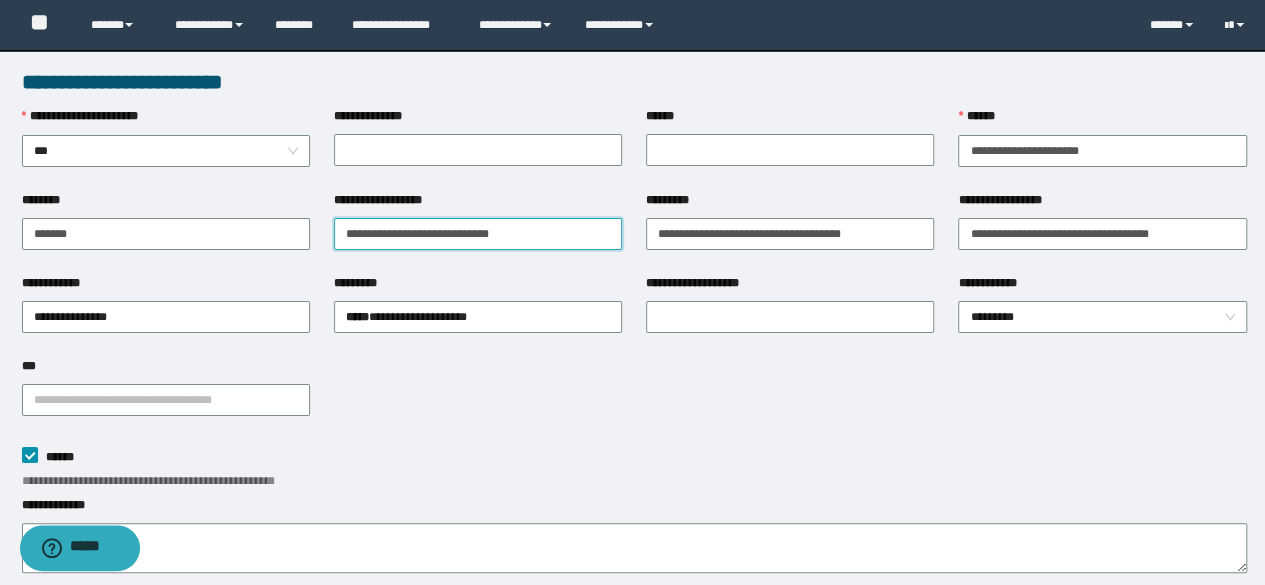 drag, startPoint x: 525, startPoint y: 231, endPoint x: 340, endPoint y: 247, distance: 185.6906 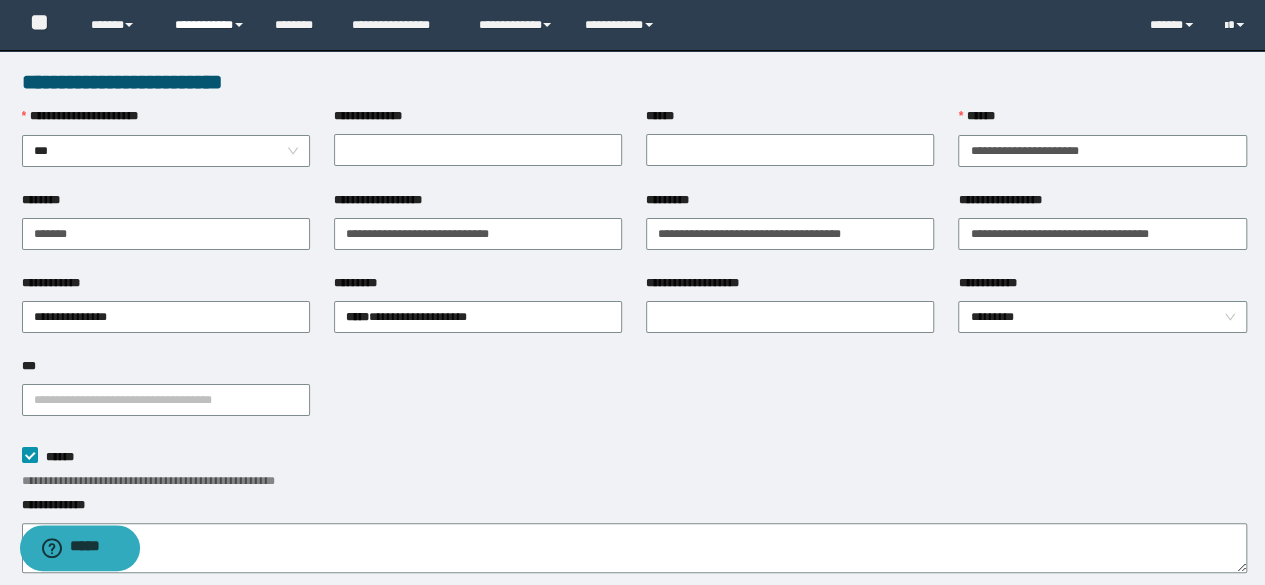 click on "**********" at bounding box center (210, 25) 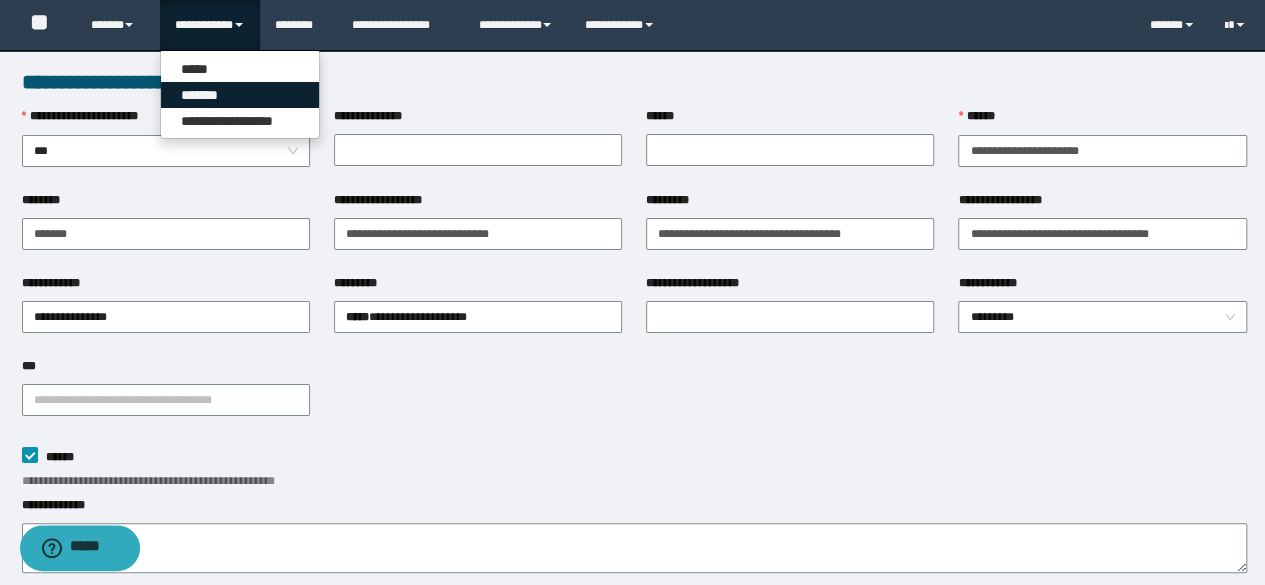 click on "*******" at bounding box center [240, 95] 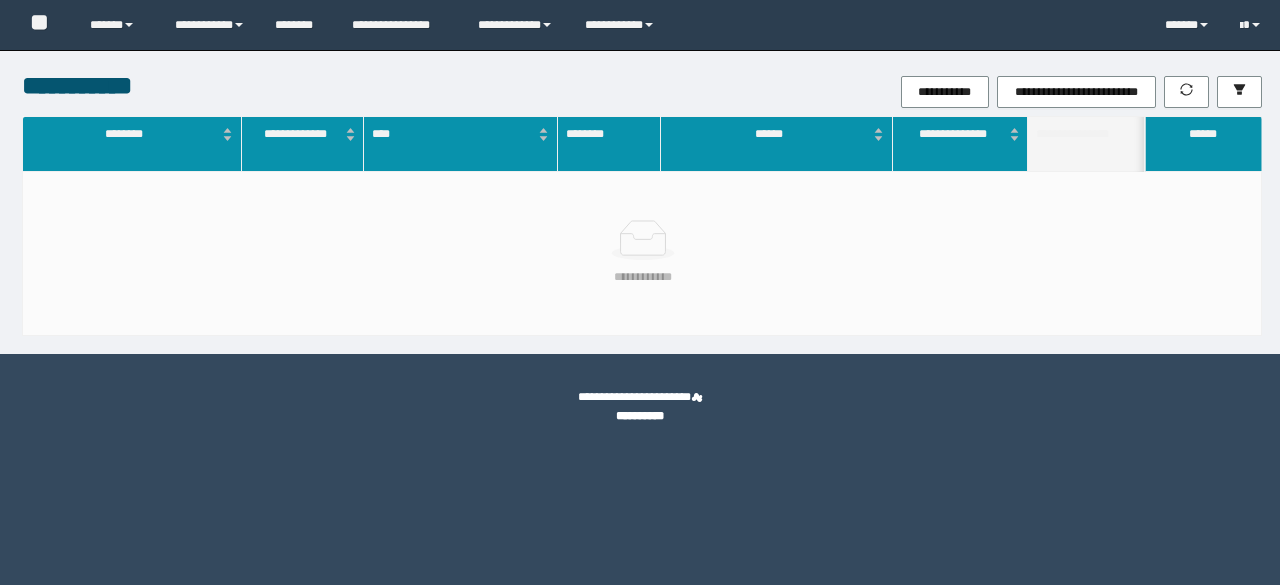 scroll, scrollTop: 0, scrollLeft: 0, axis: both 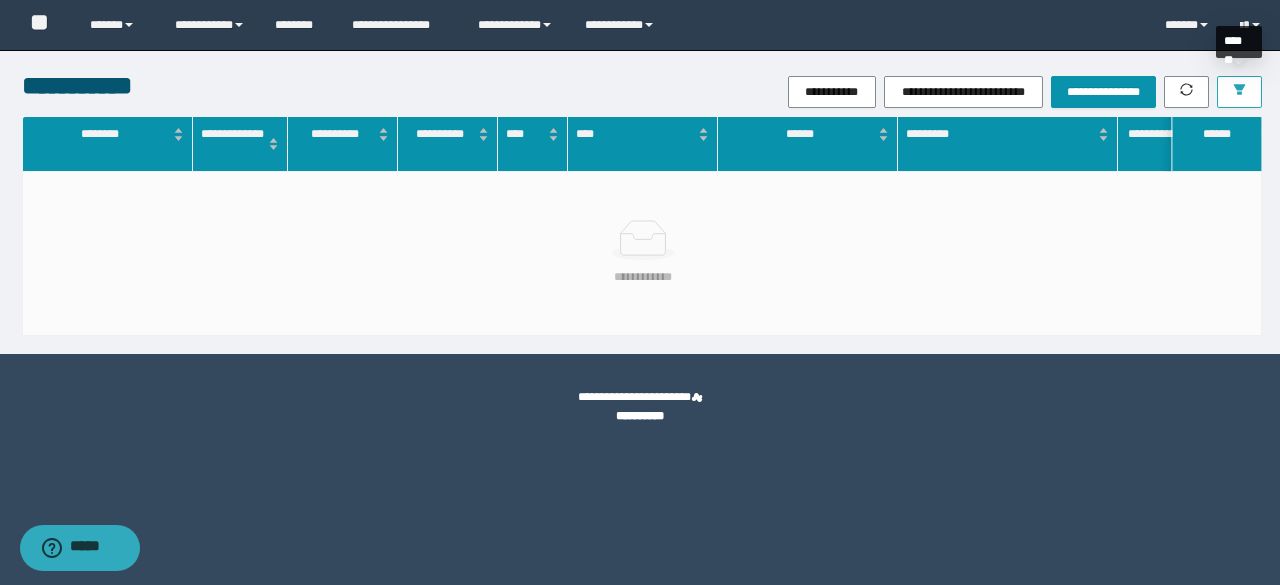 click at bounding box center (1239, 92) 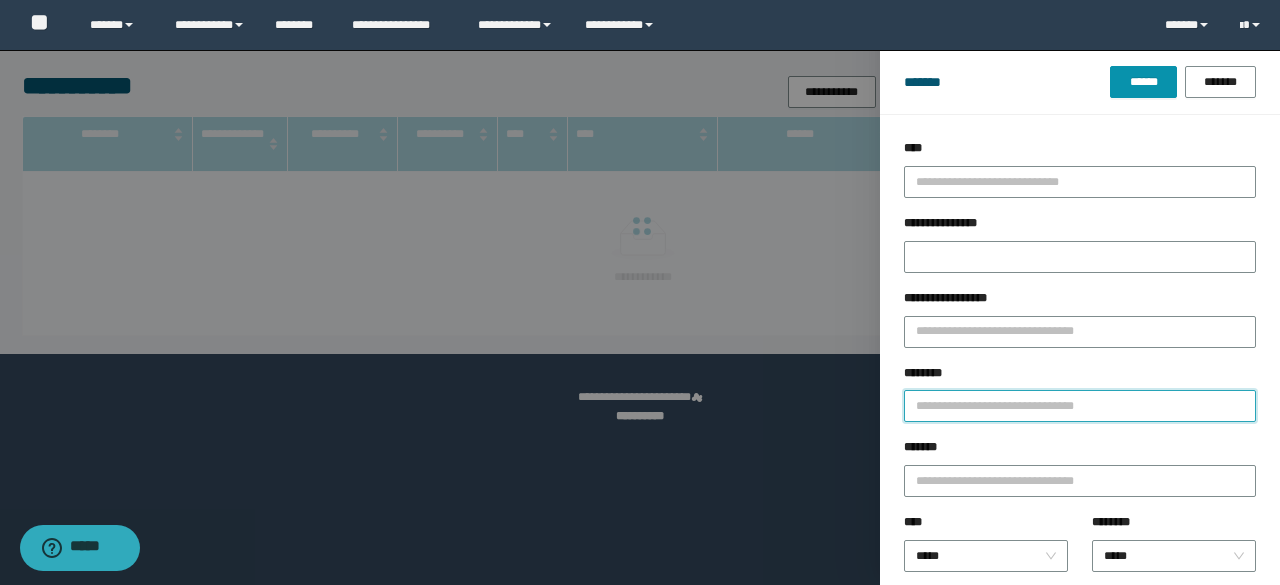 click on "********" at bounding box center [1080, 406] 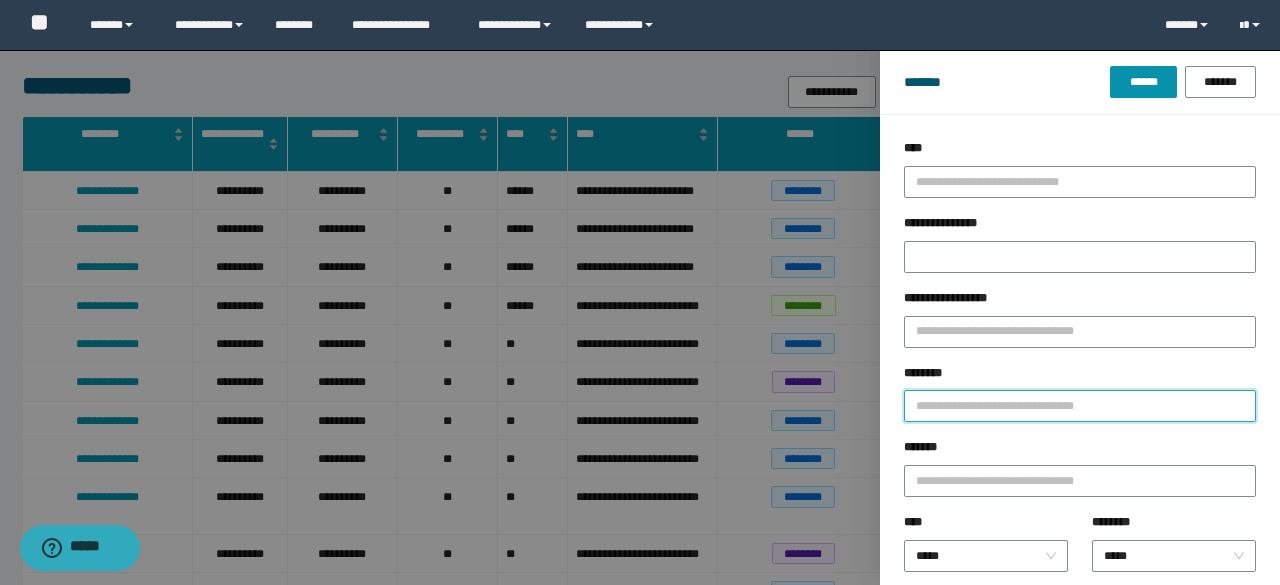 paste on "**********" 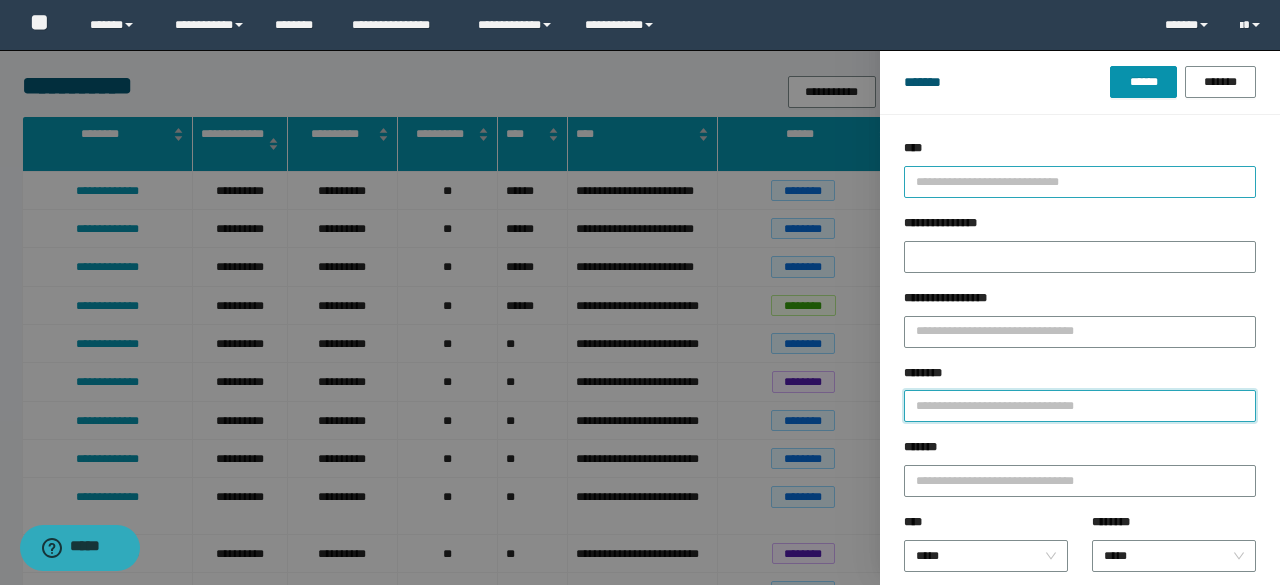 type on "**********" 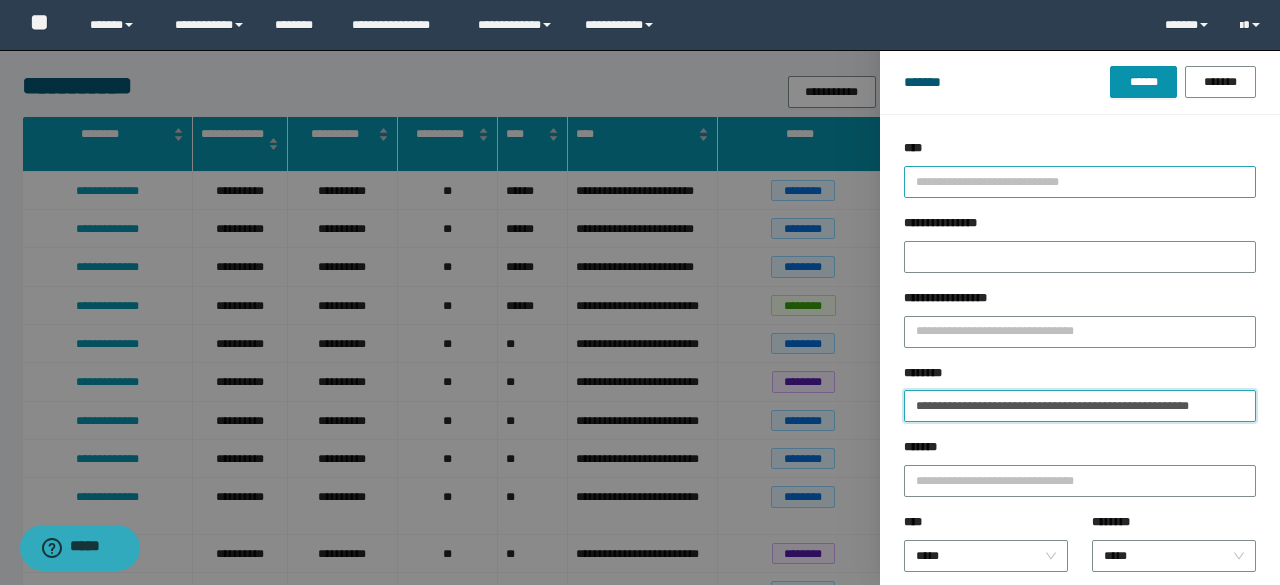 scroll, scrollTop: 0, scrollLeft: 12, axis: horizontal 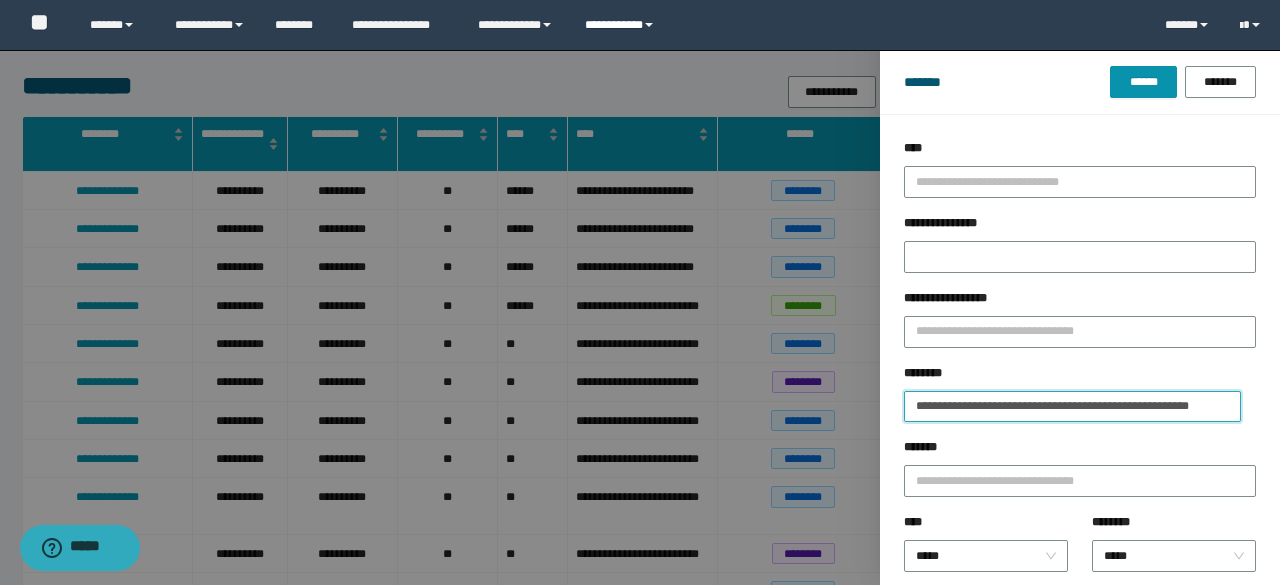 type on "**********" 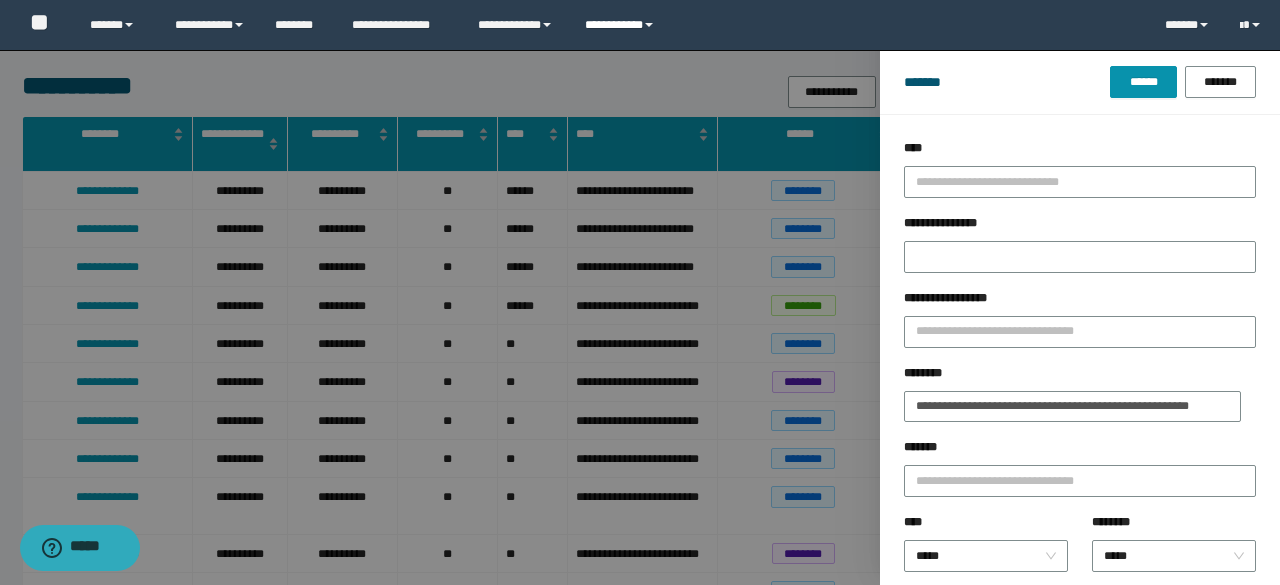 scroll, scrollTop: 0, scrollLeft: 0, axis: both 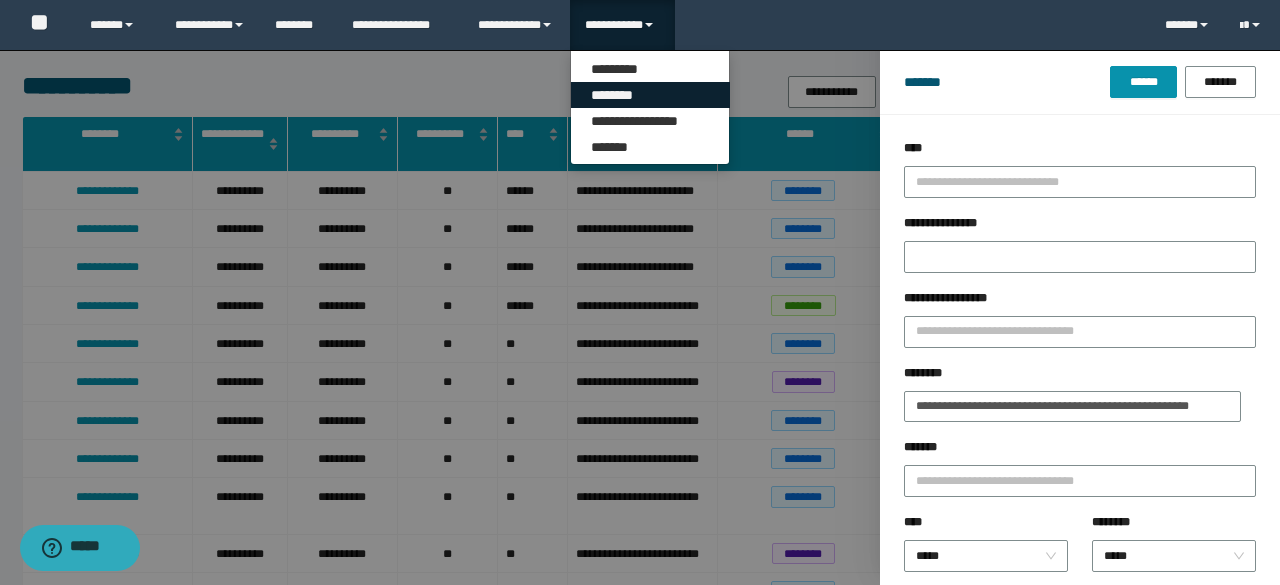 click on "********" at bounding box center [650, 95] 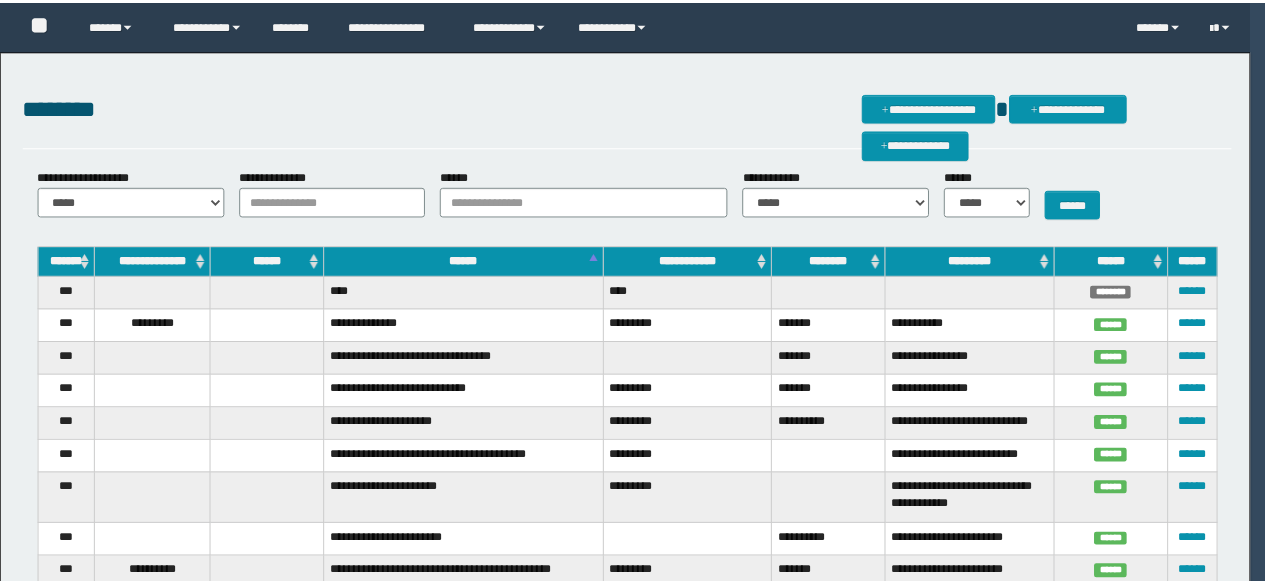 scroll, scrollTop: 0, scrollLeft: 0, axis: both 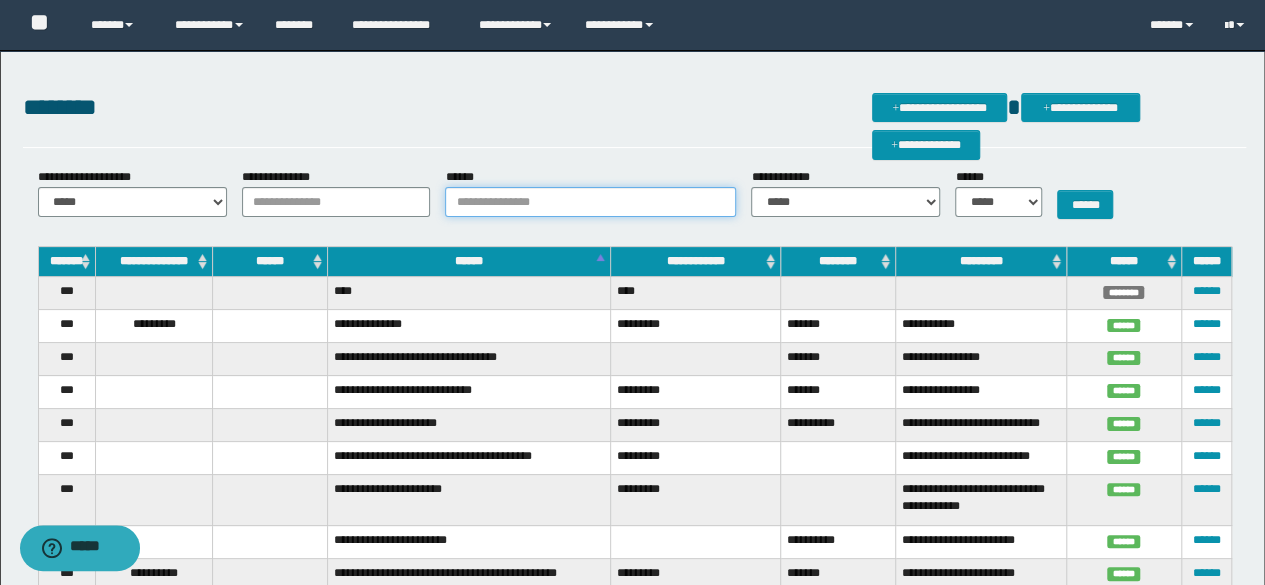 paste on "**********" 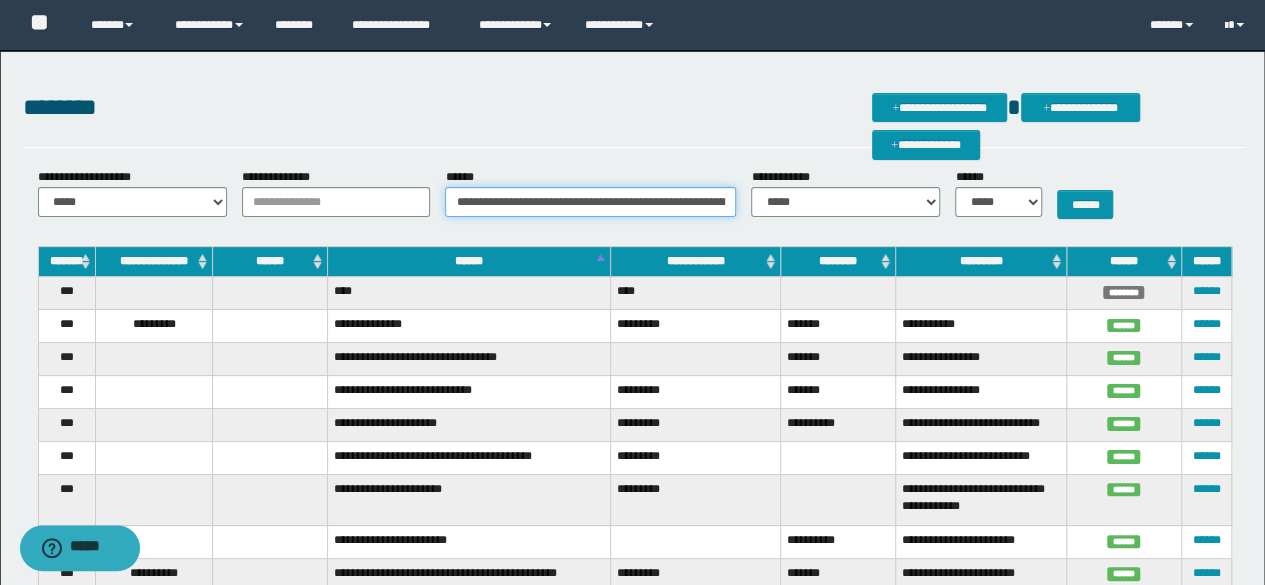 scroll, scrollTop: 0, scrollLeft: 56, axis: horizontal 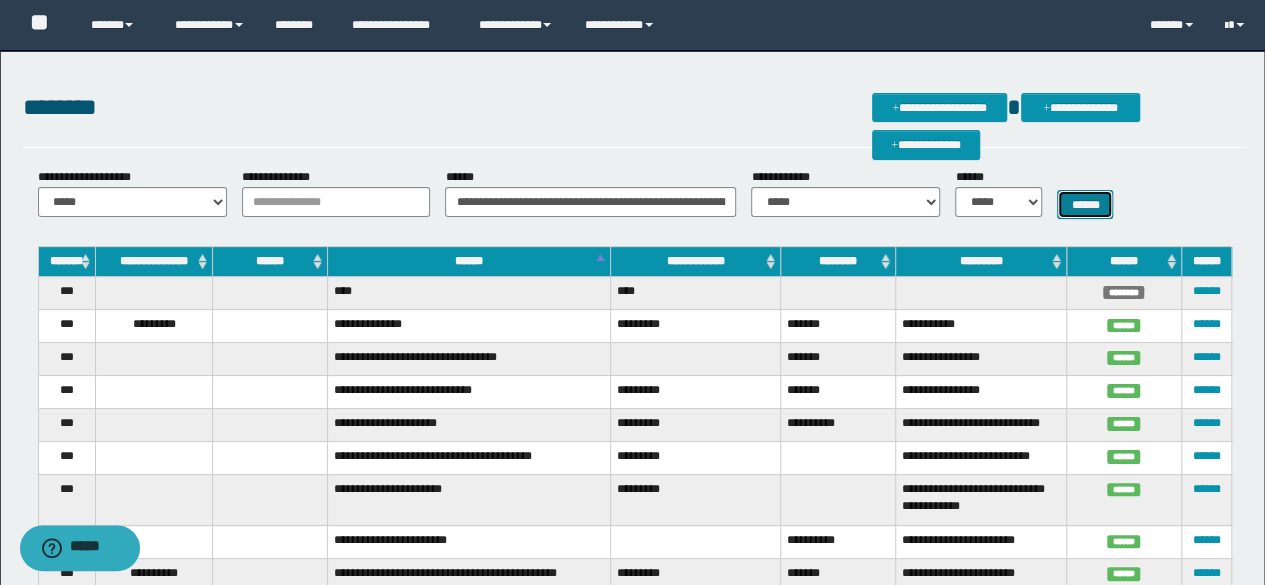 click on "******" at bounding box center (1085, 204) 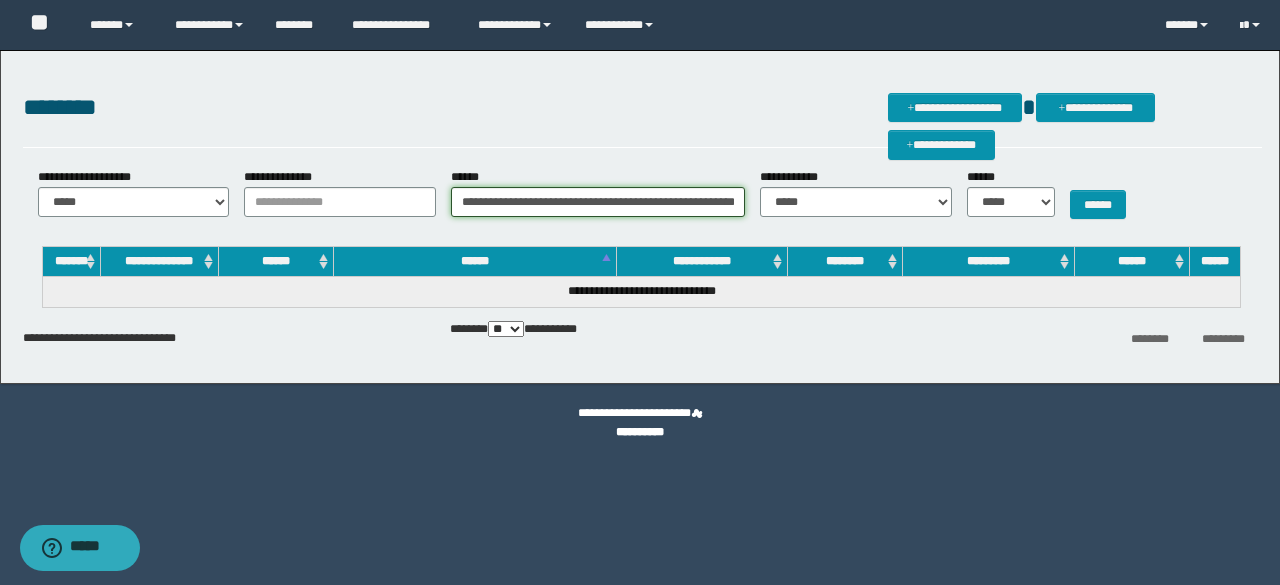 click on "**********" at bounding box center (598, 202) 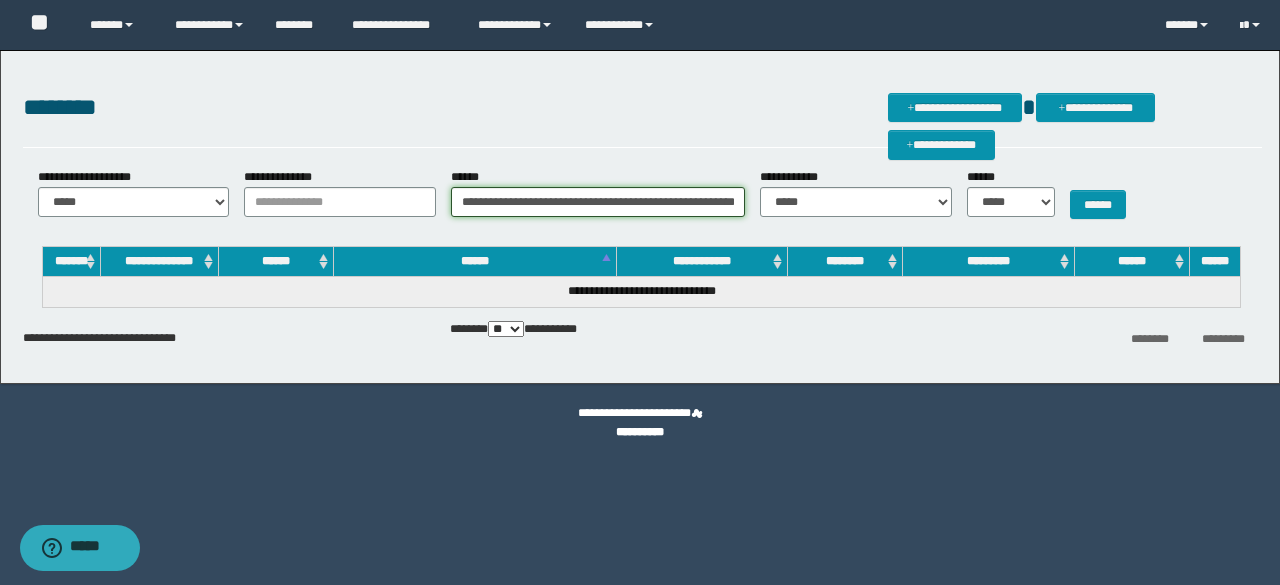 scroll, scrollTop: 0, scrollLeft: 52, axis: horizontal 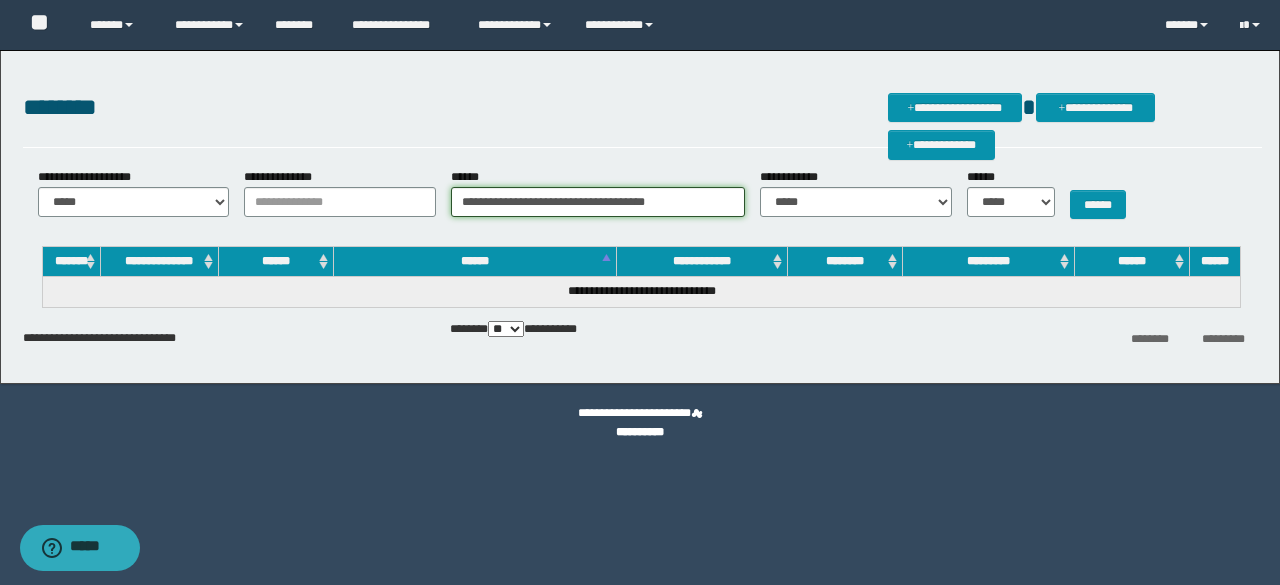 type on "**********" 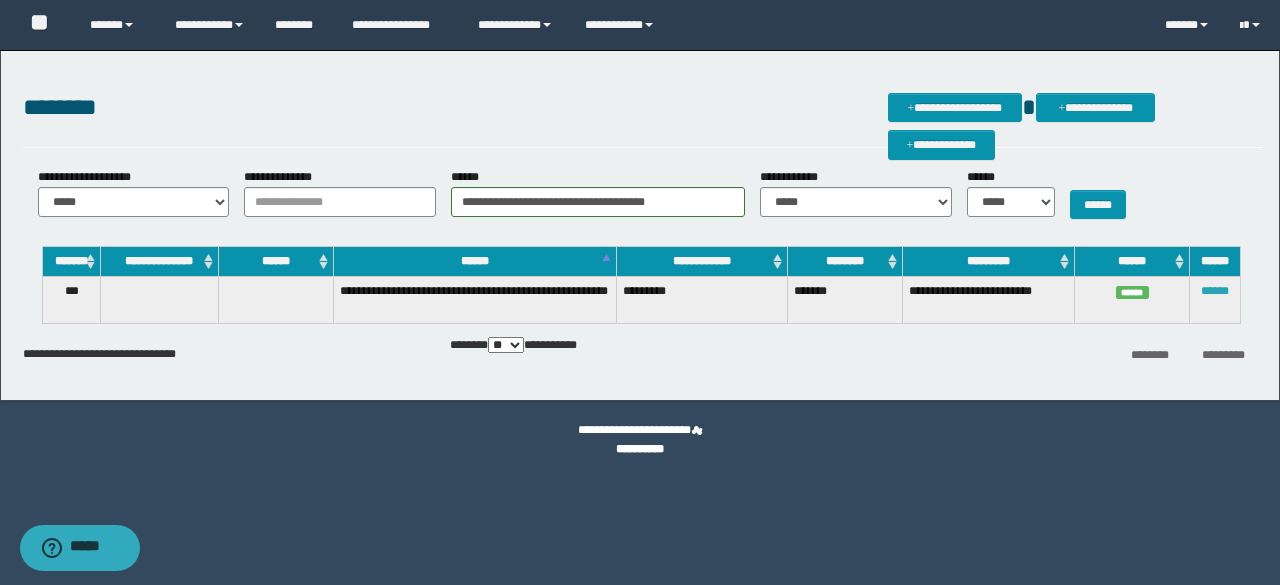 click on "******" at bounding box center (1215, 291) 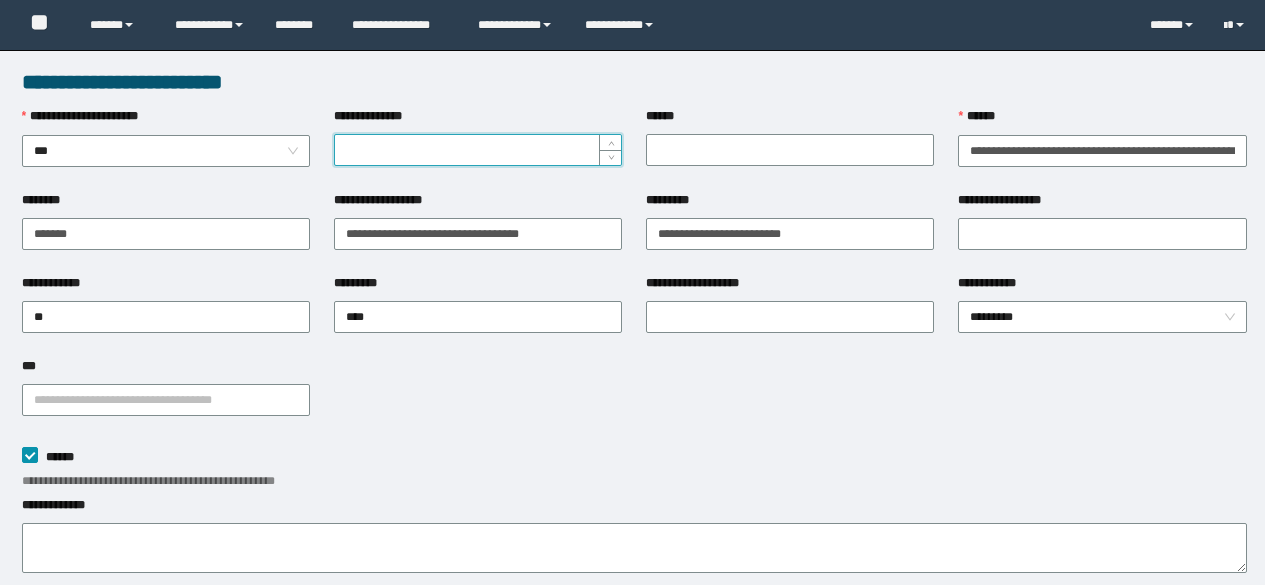 scroll, scrollTop: 0, scrollLeft: 0, axis: both 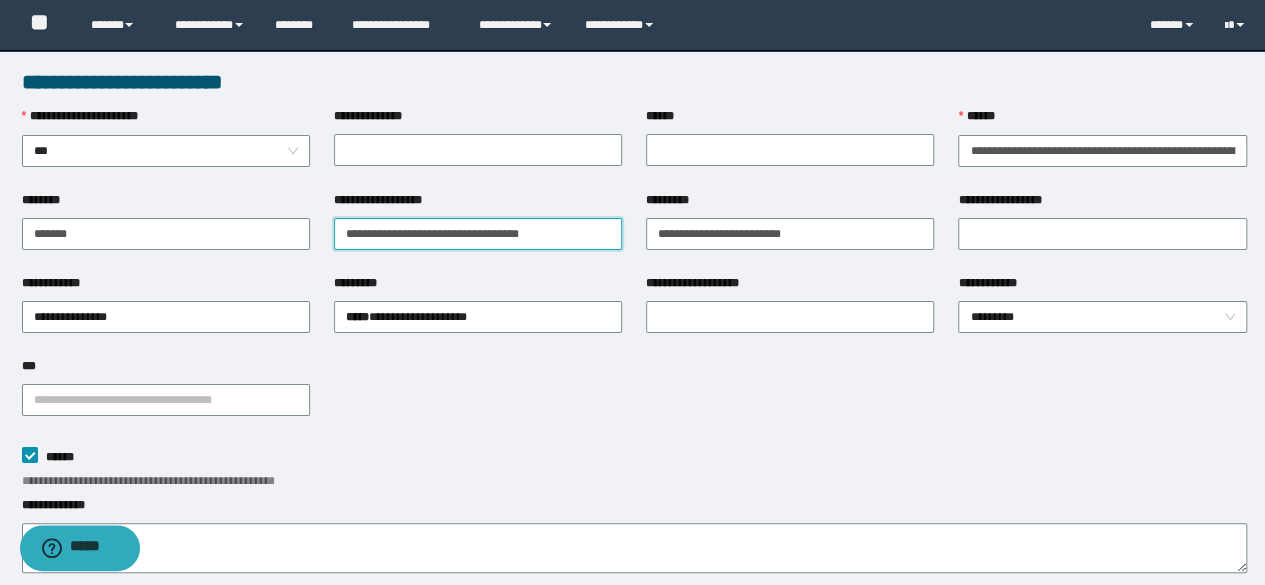 drag, startPoint x: 596, startPoint y: 233, endPoint x: 324, endPoint y: 224, distance: 272.14886 